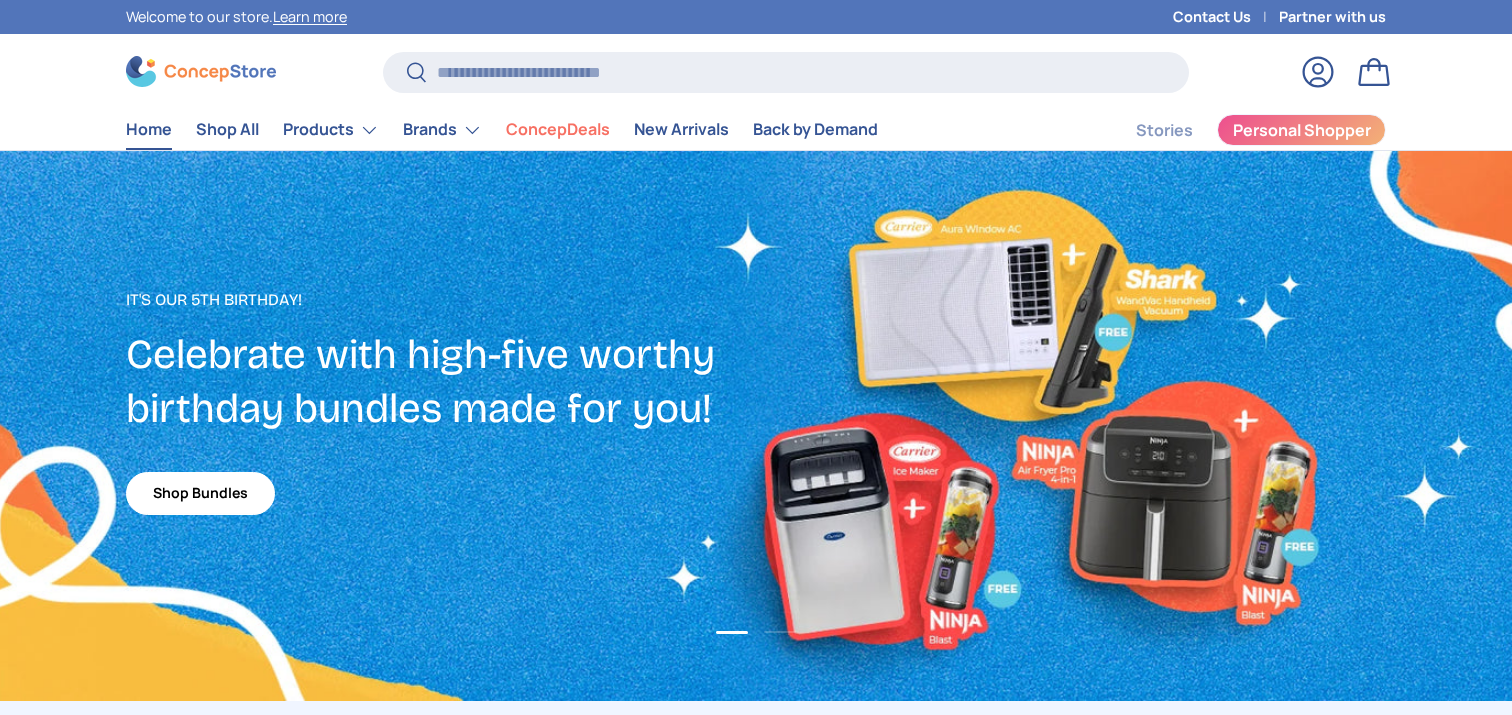 scroll, scrollTop: 0, scrollLeft: 0, axis: both 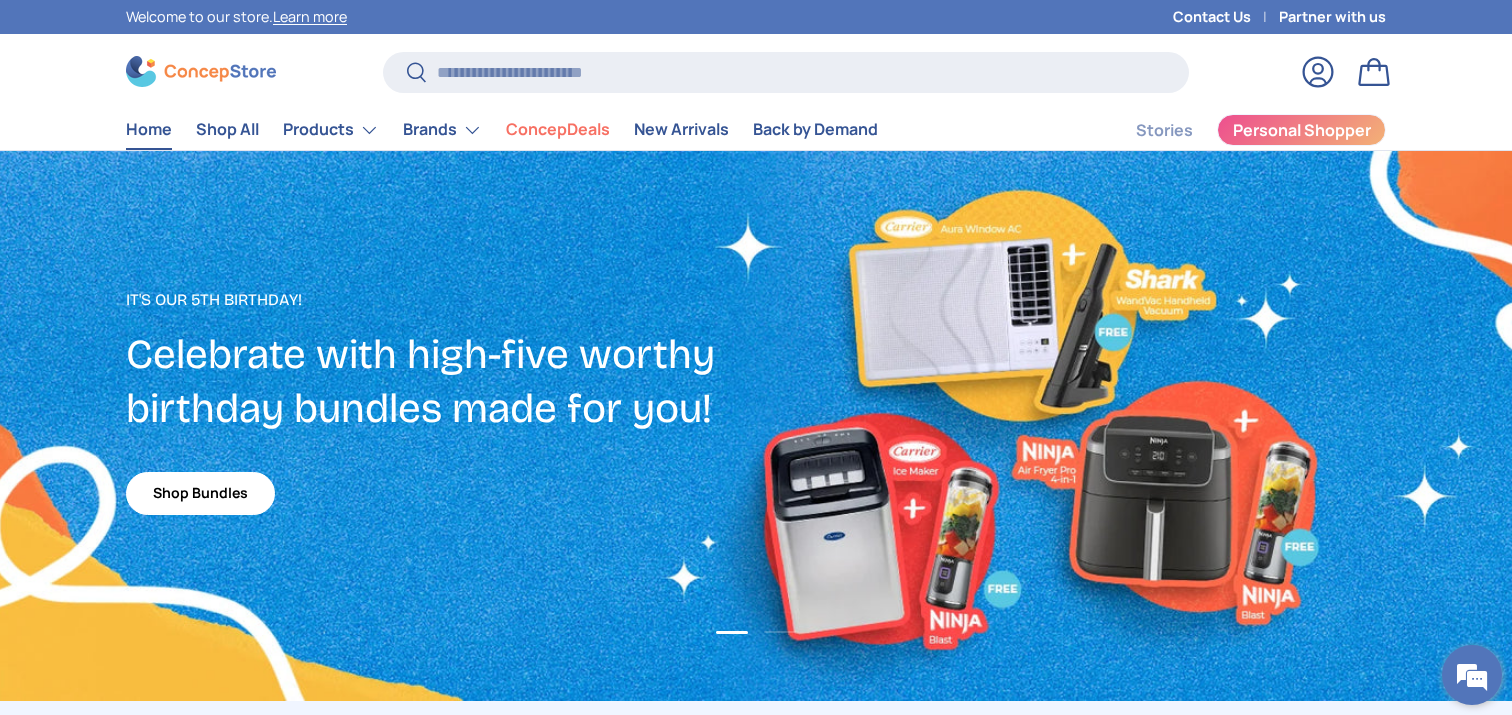 click at bounding box center (1472, 675) 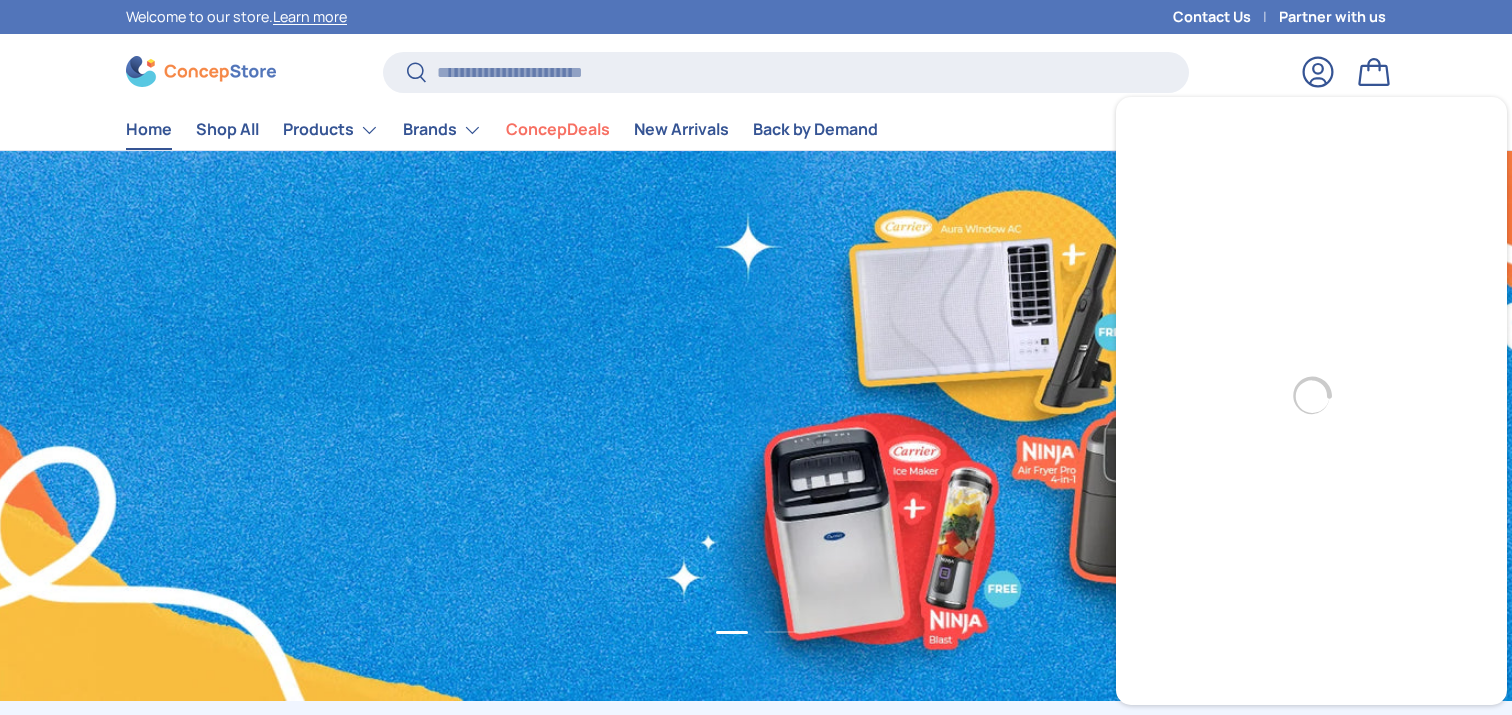scroll, scrollTop: 0, scrollLeft: 1512, axis: horizontal 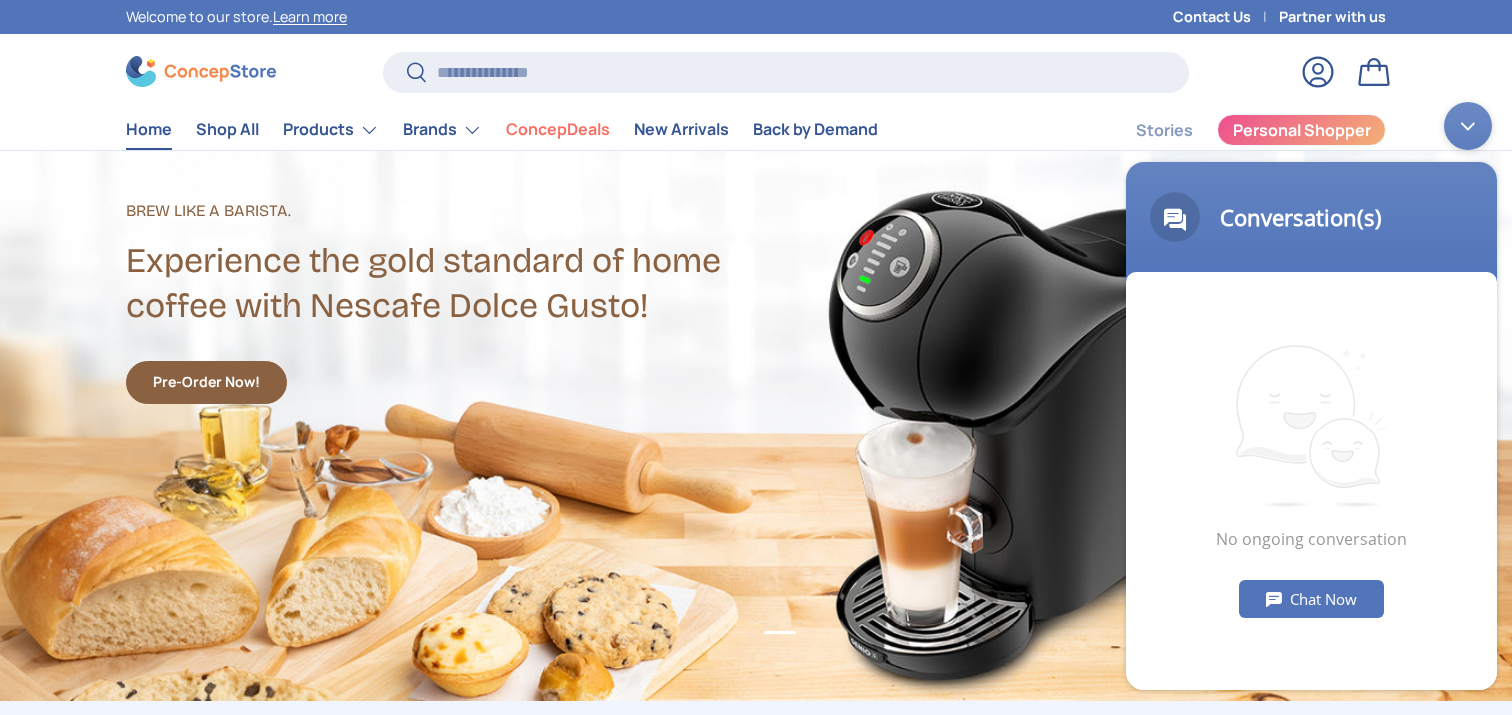 click on "Chat Now" at bounding box center [1311, 599] 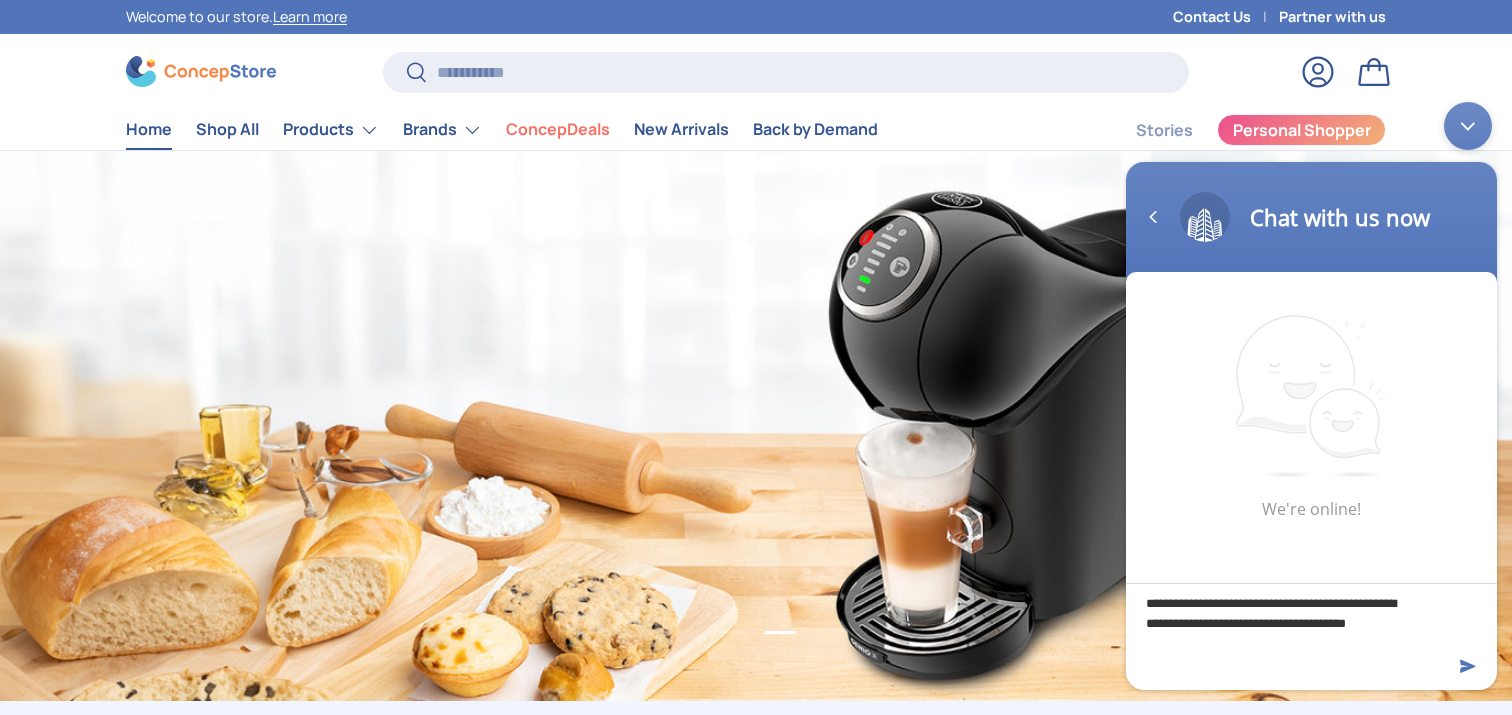 scroll, scrollTop: 0, scrollLeft: 0, axis: both 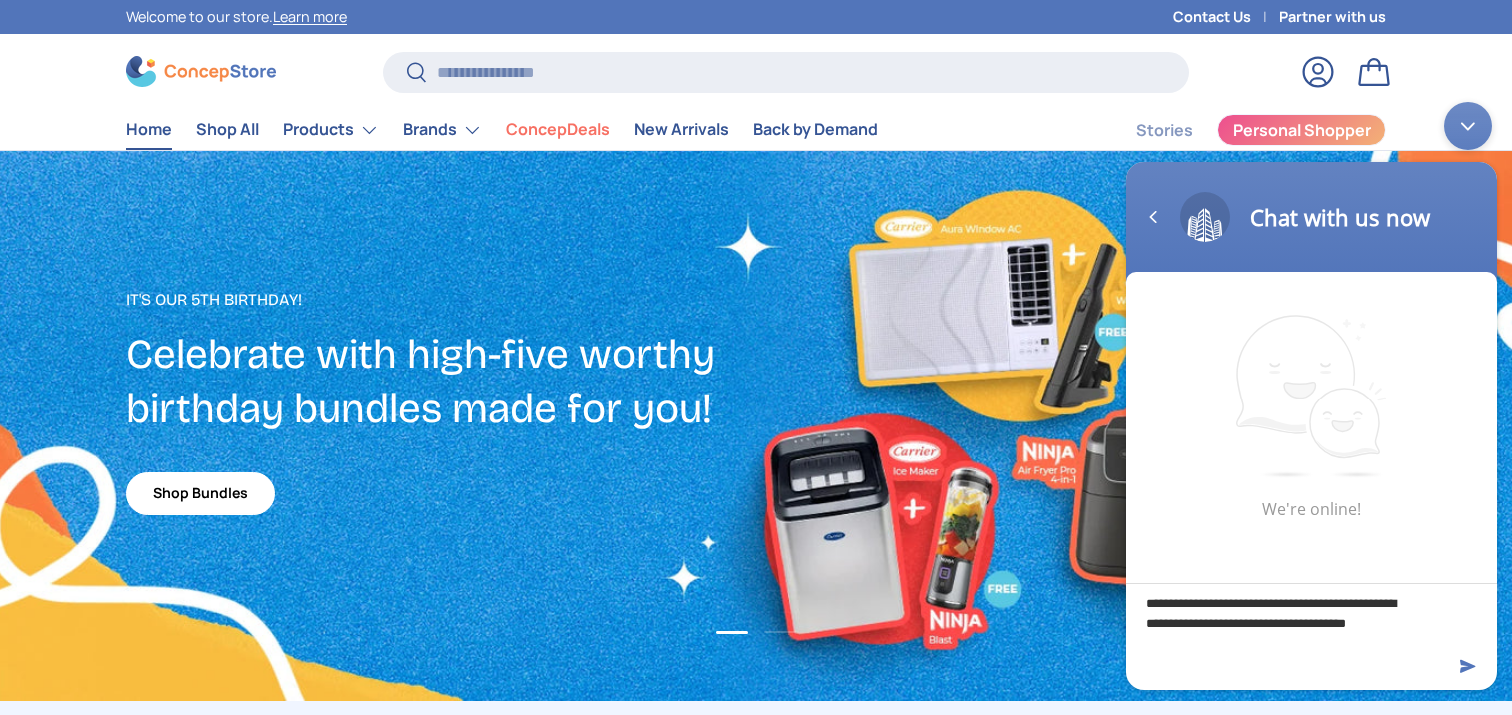 click on "**********" at bounding box center [1311, 618] 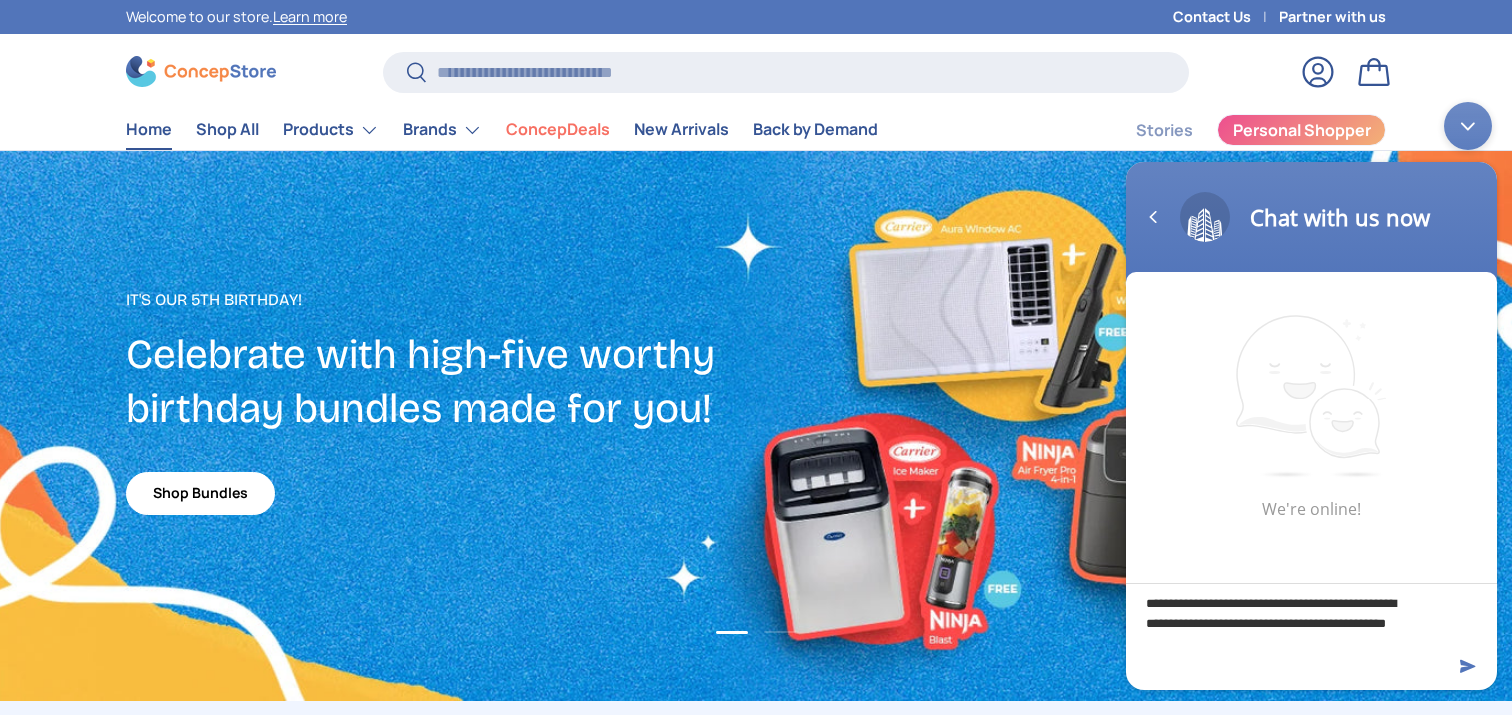 type on "**********" 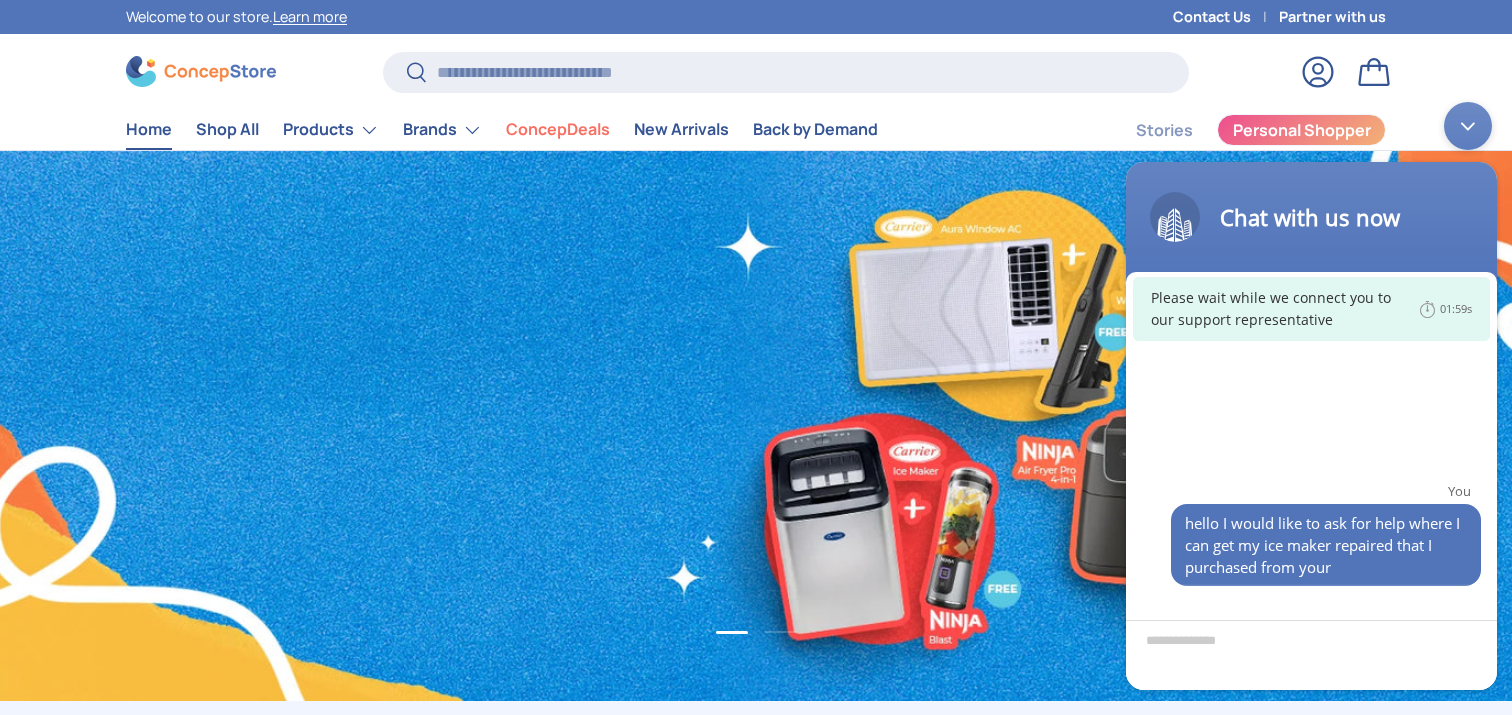 scroll, scrollTop: 0, scrollLeft: 1512, axis: horizontal 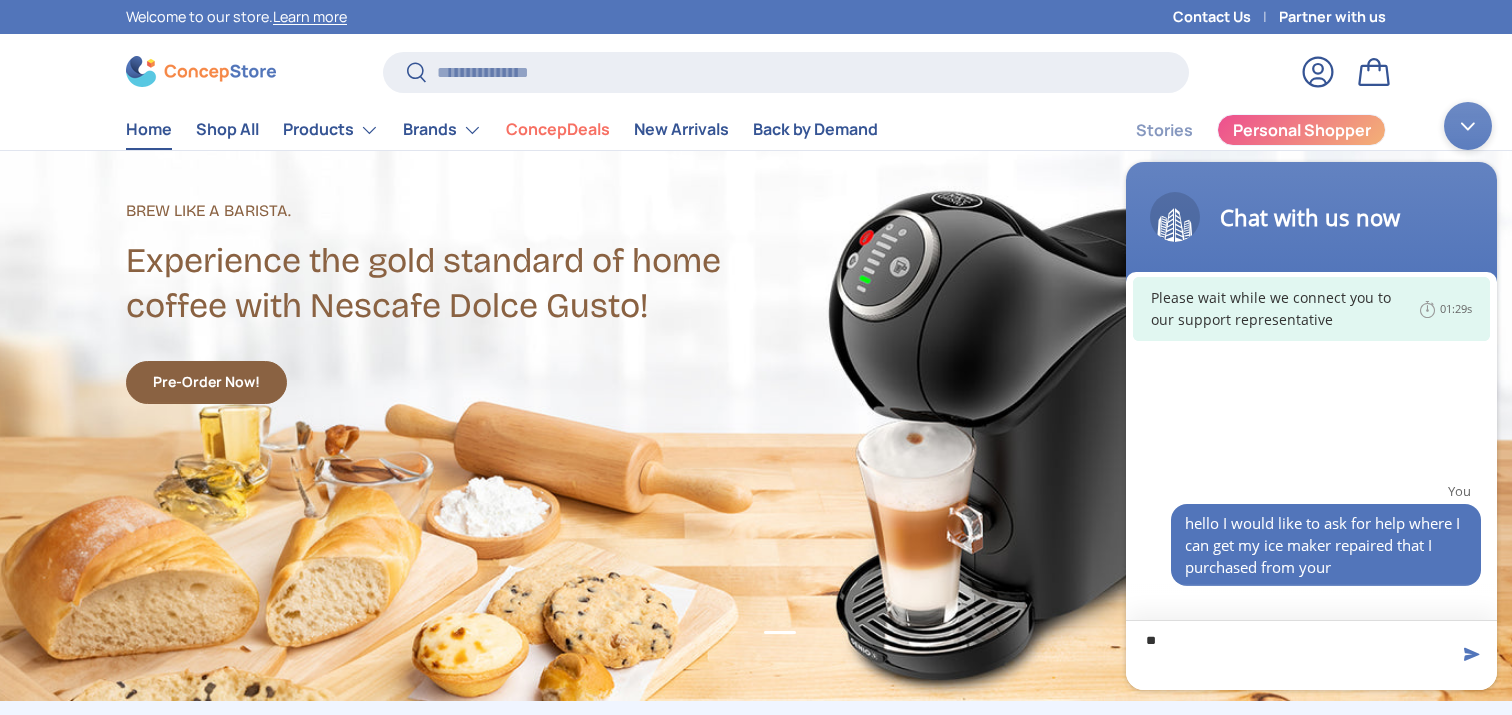 type on "*" 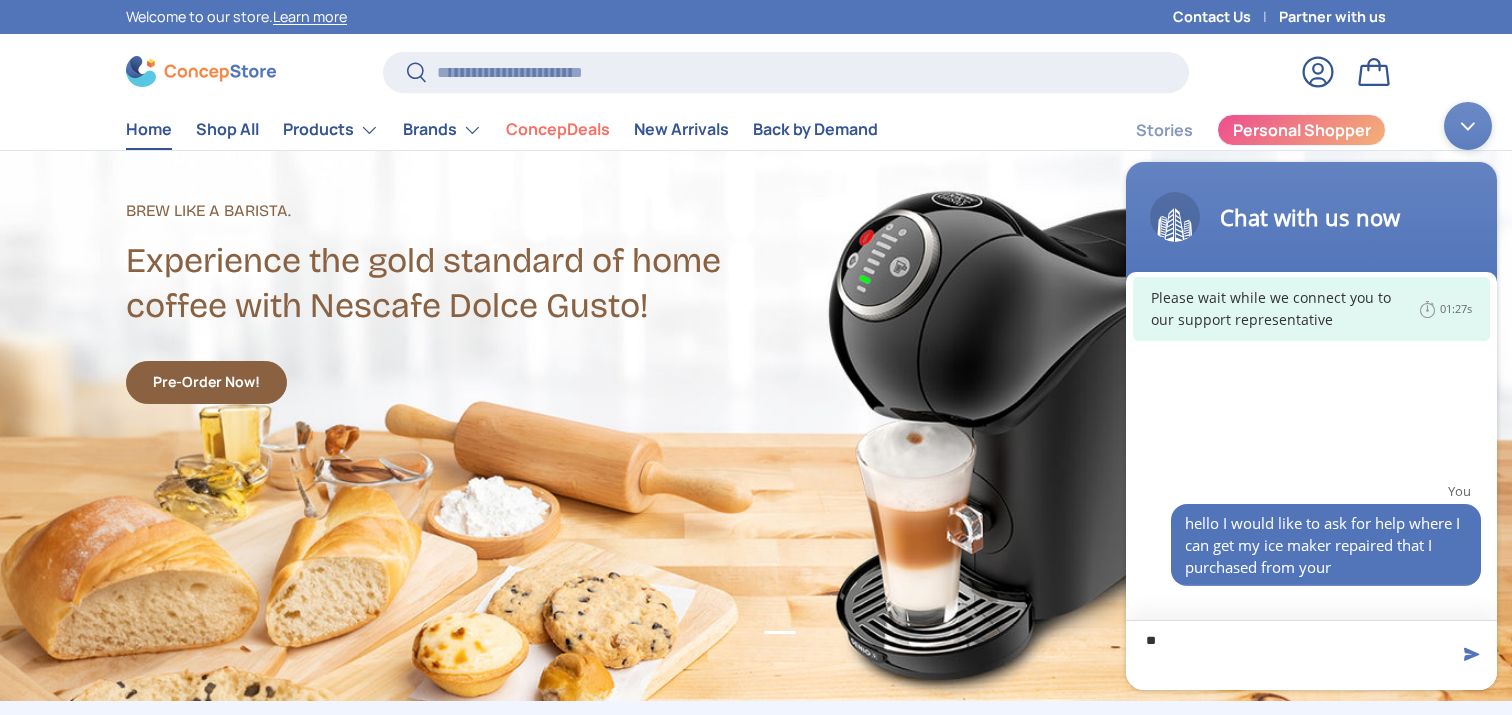 type on "*" 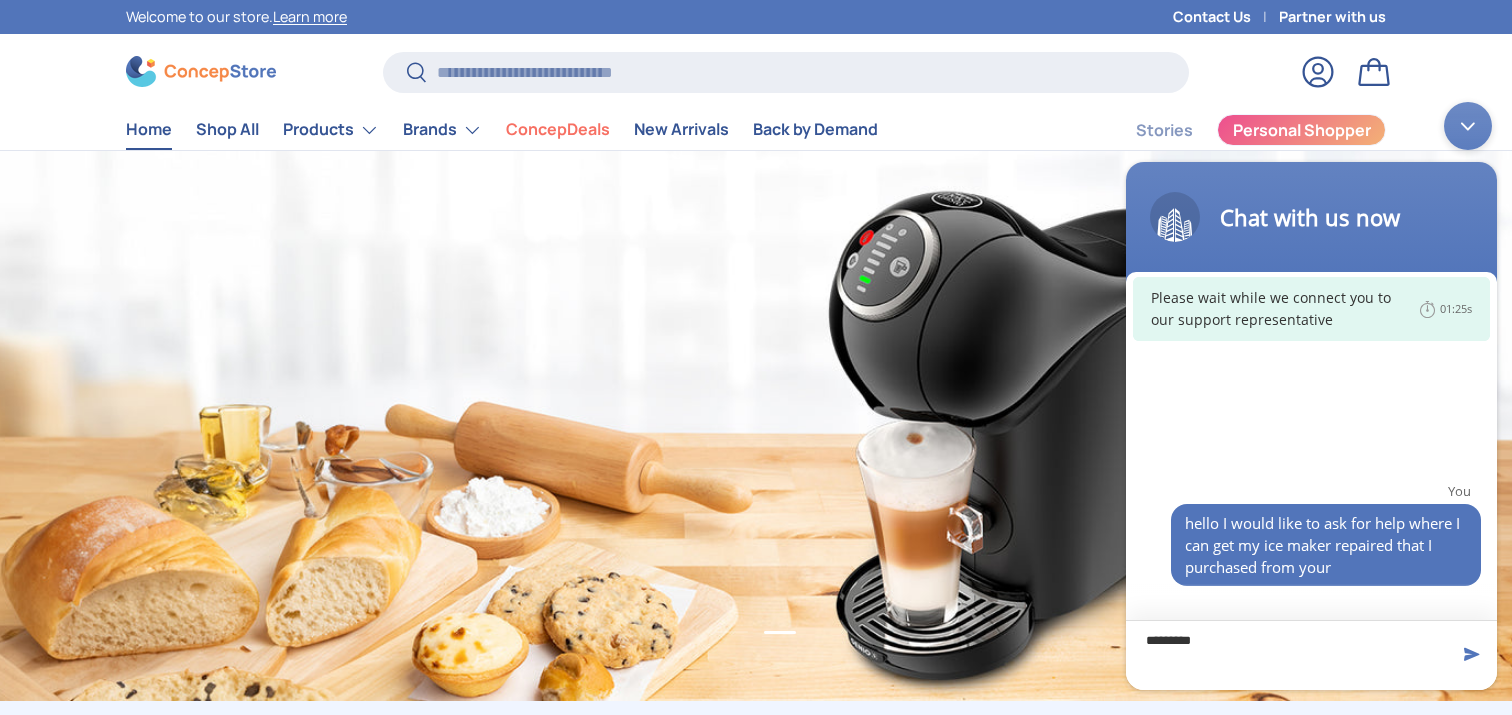 scroll, scrollTop: 0, scrollLeft: 0, axis: both 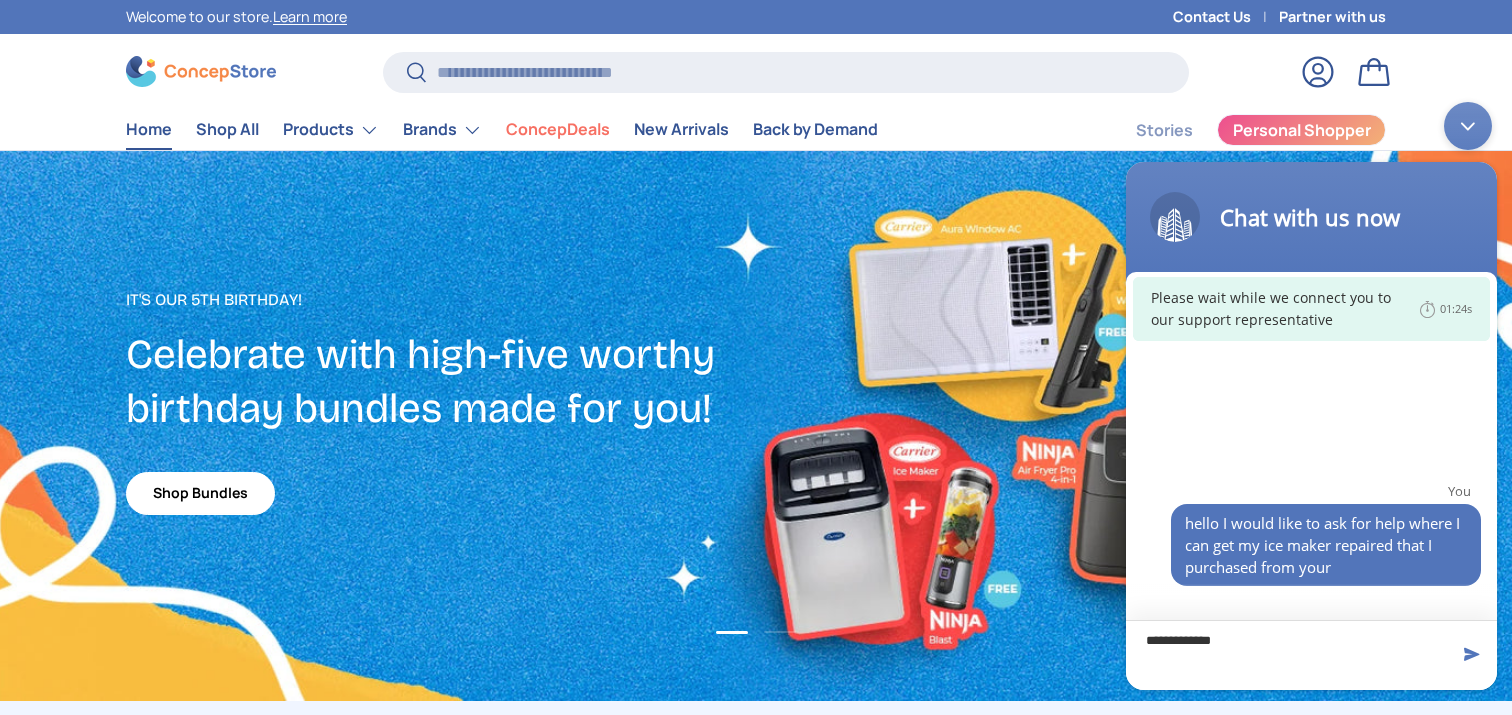 paste on "**********" 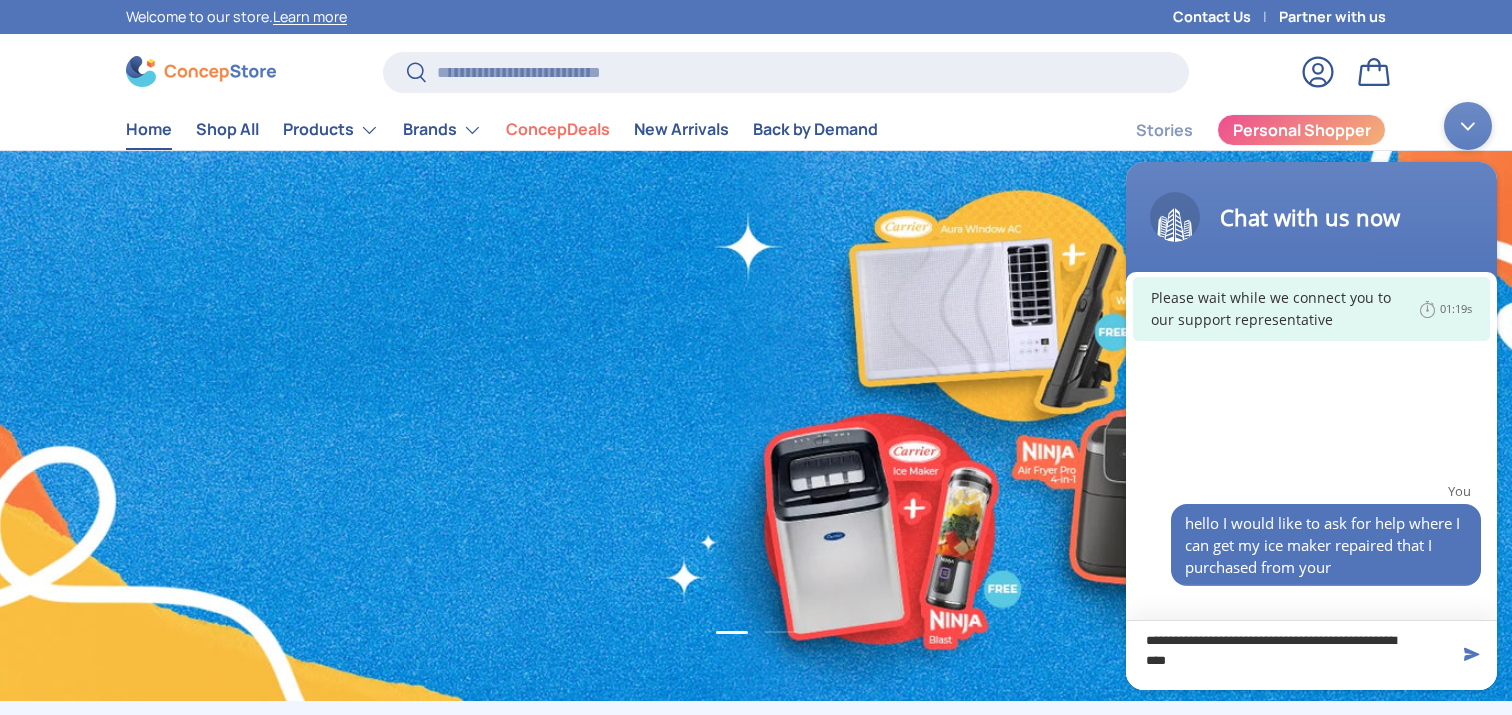 type on "**********" 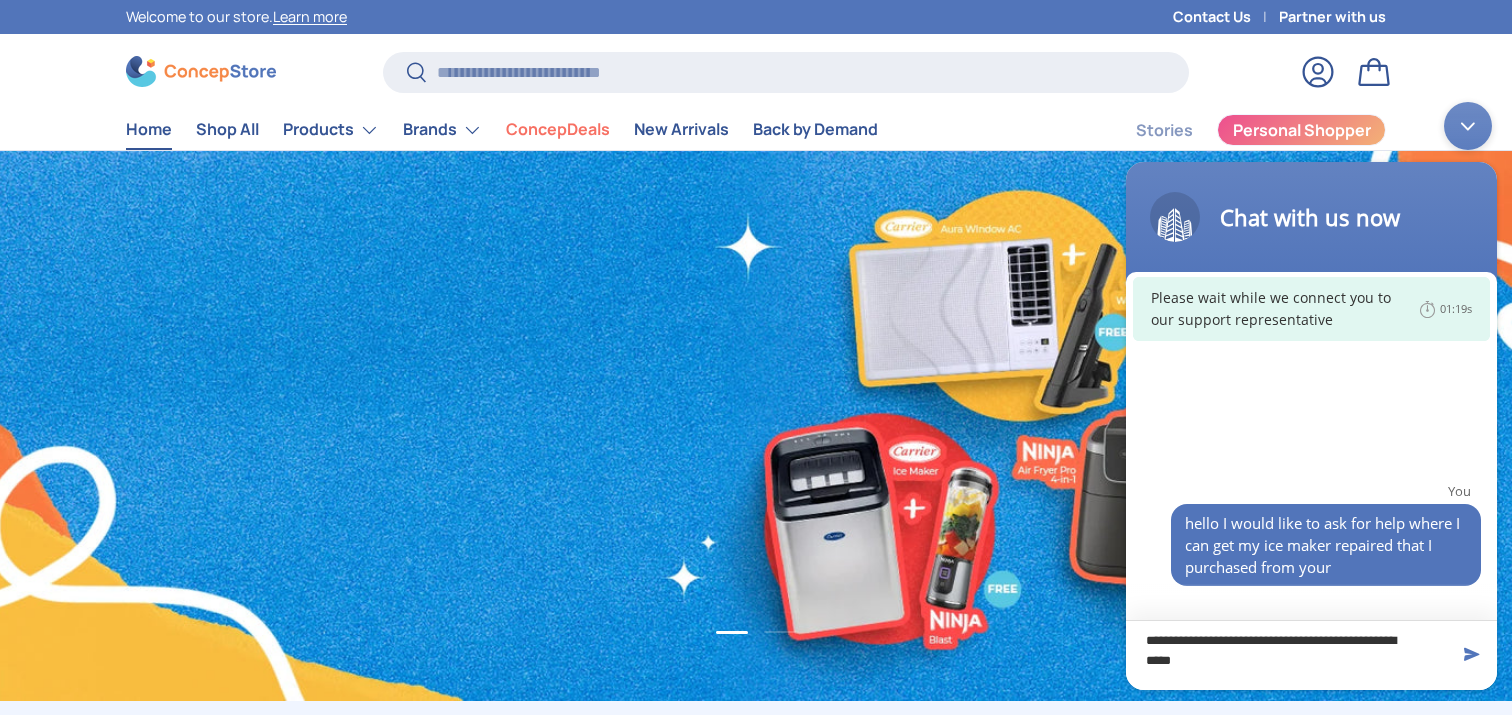 scroll, scrollTop: 0, scrollLeft: 1512, axis: horizontal 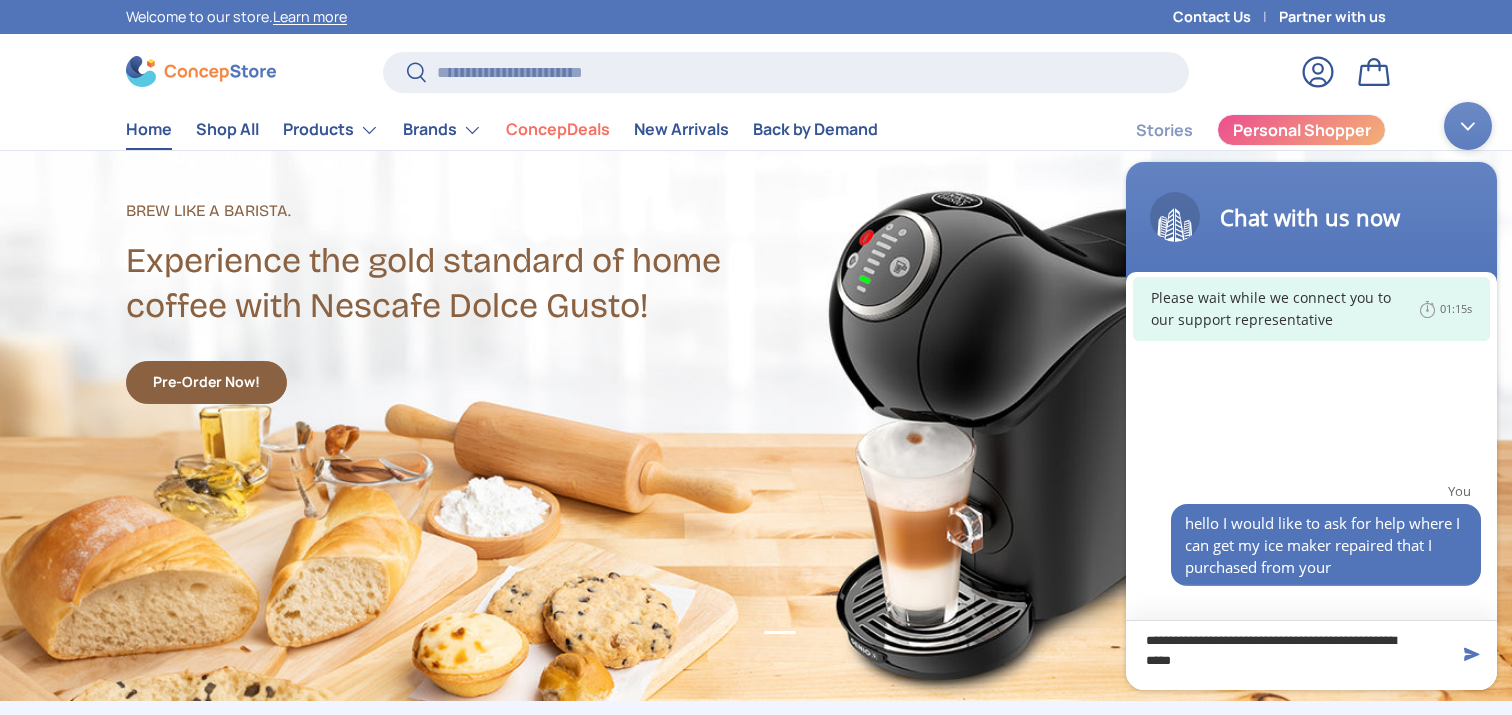 type 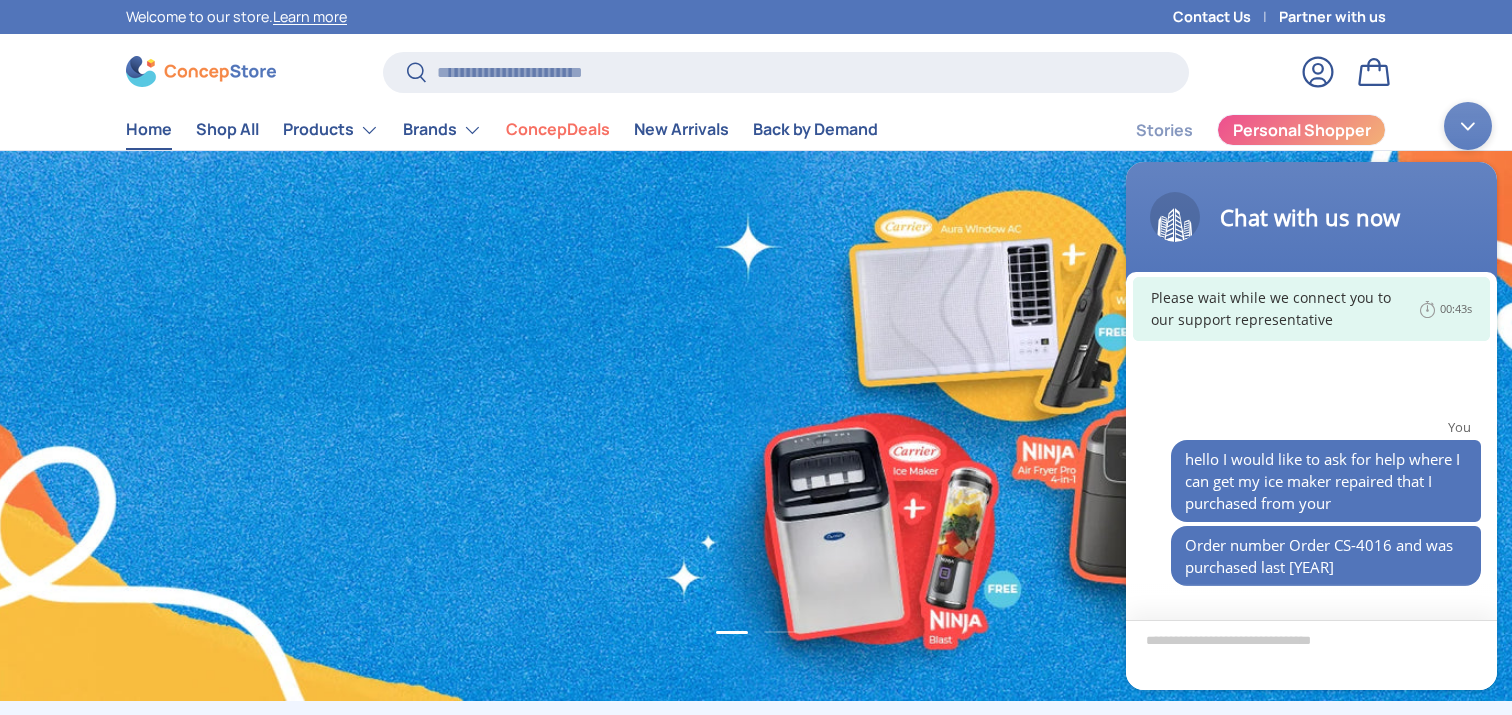 scroll, scrollTop: 0, scrollLeft: 1512, axis: horizontal 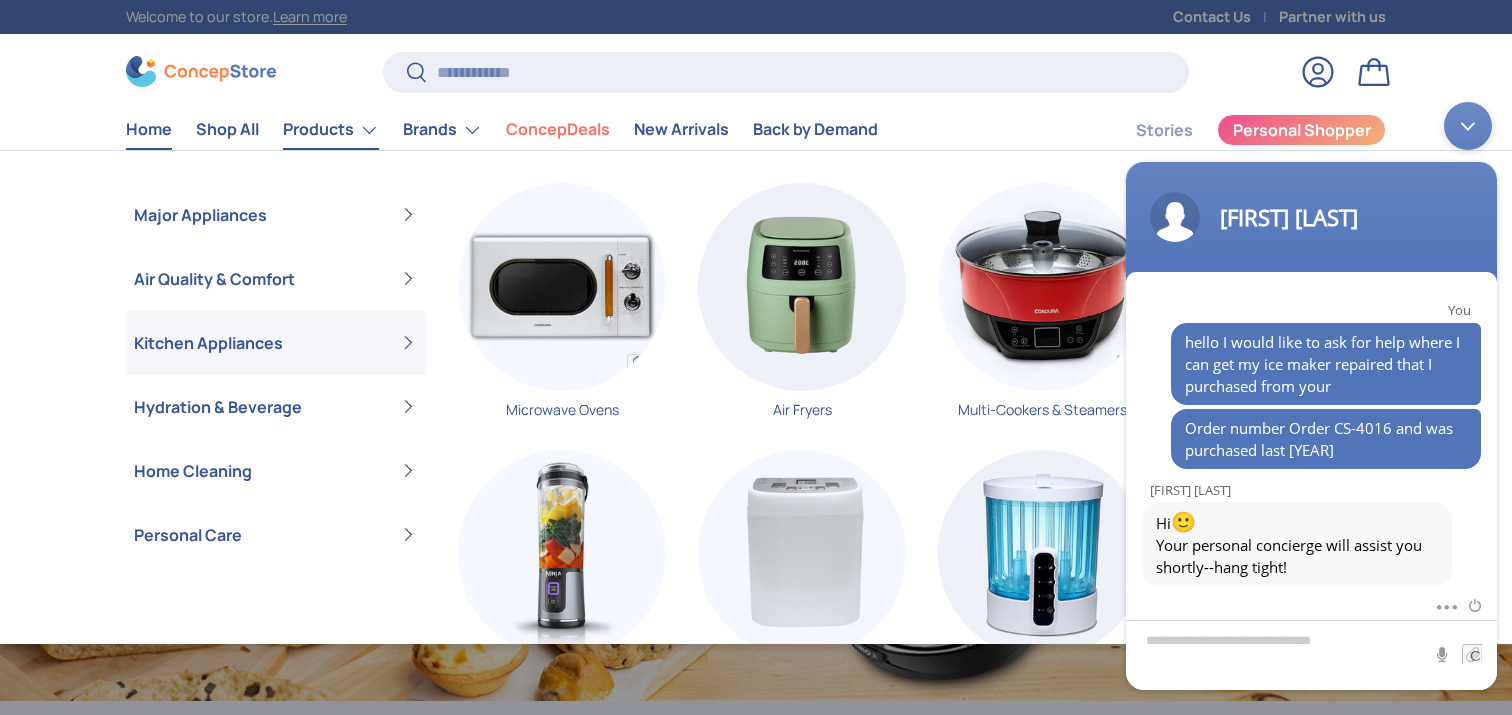 click at bounding box center [1468, 126] 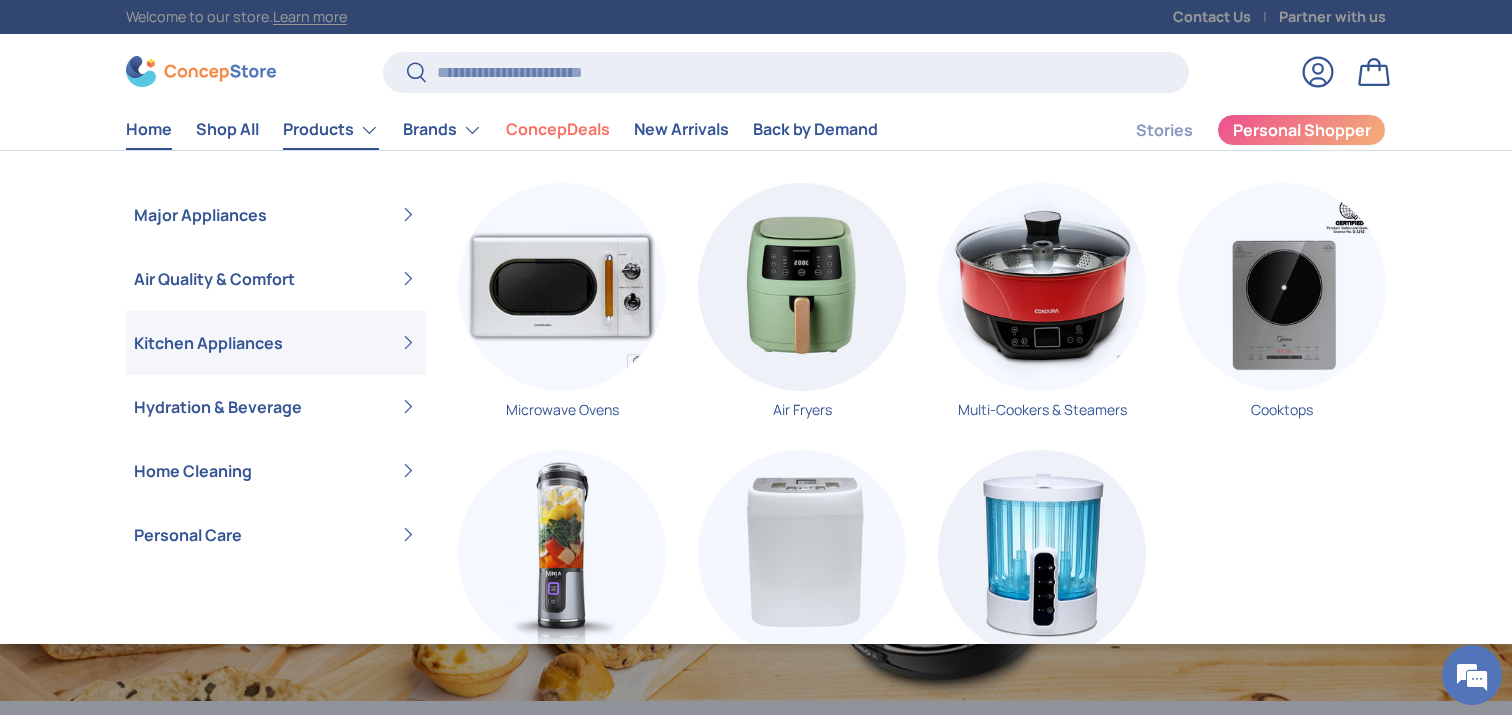 scroll, scrollTop: 0, scrollLeft: 0, axis: both 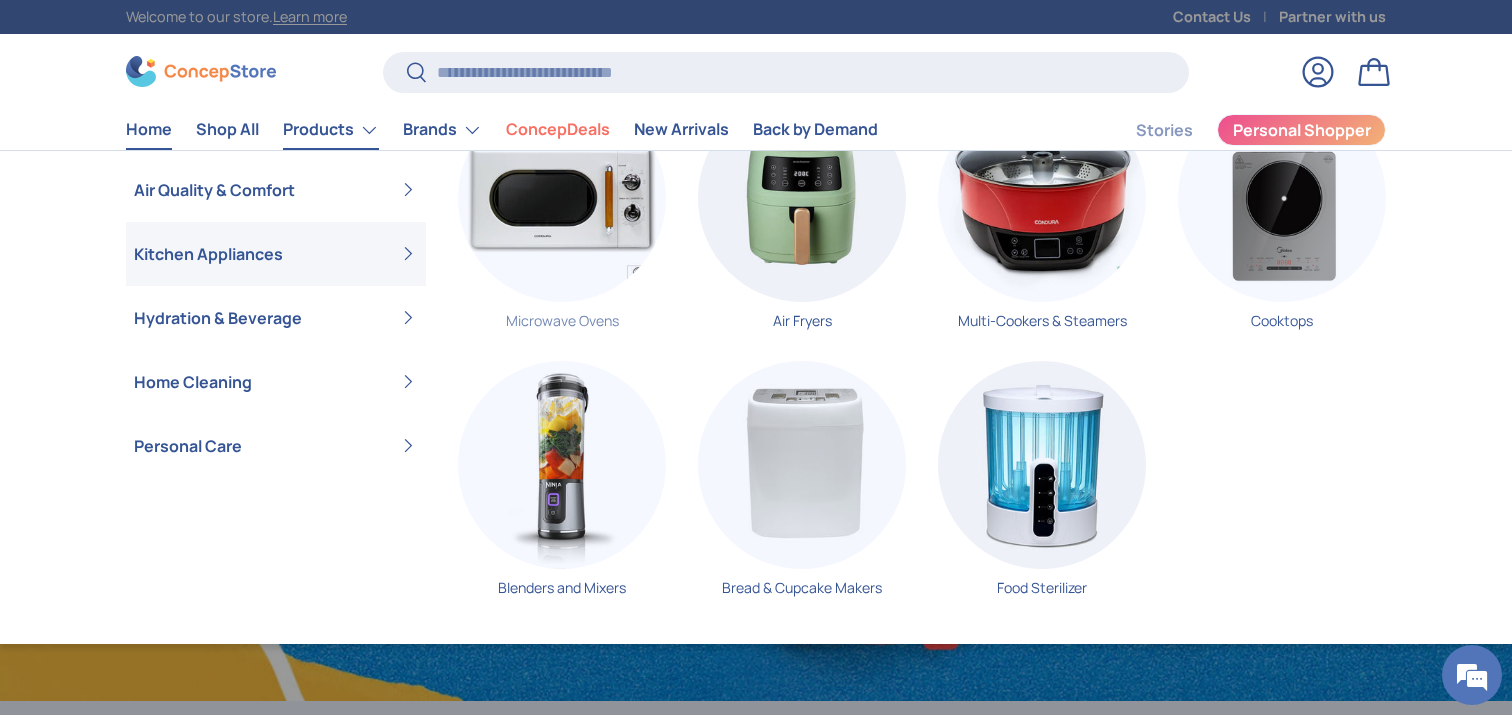 click at bounding box center (562, 198) 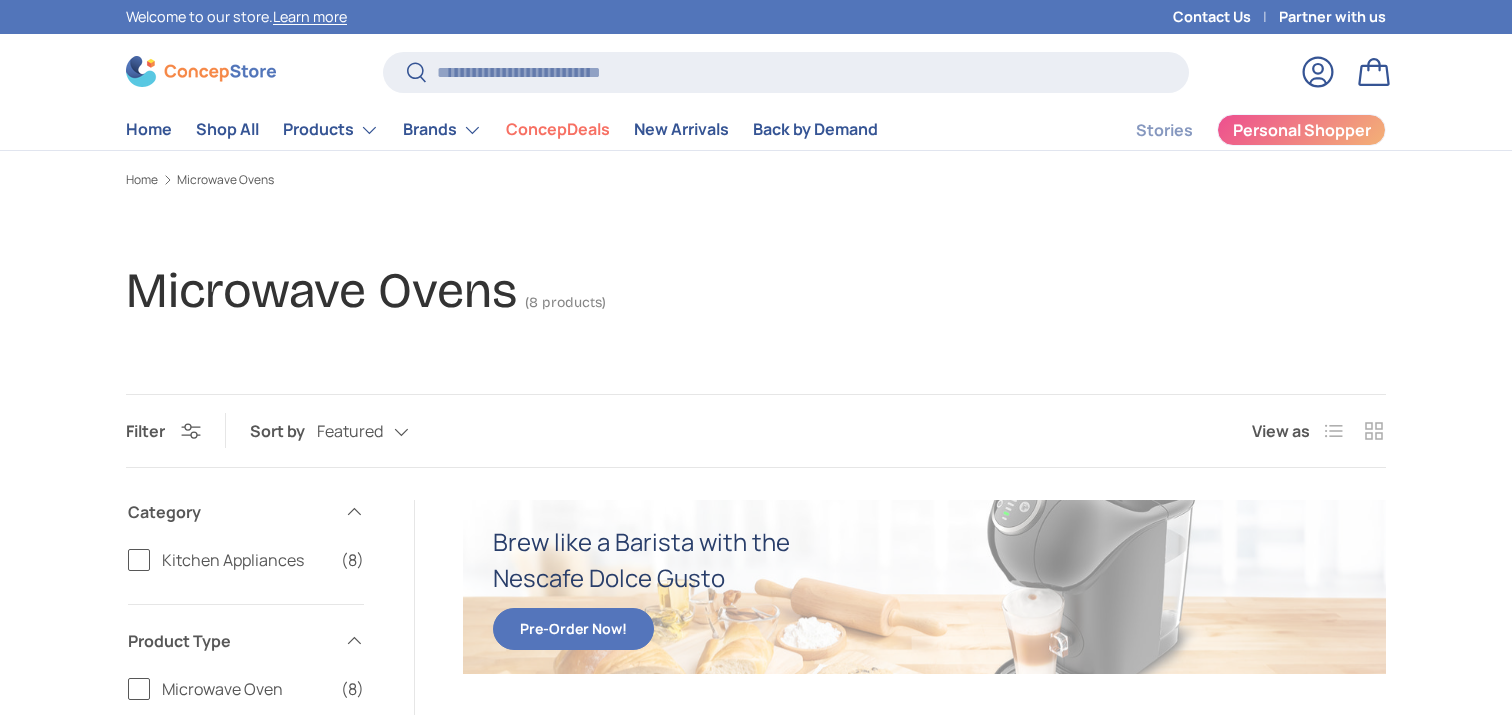 scroll, scrollTop: 0, scrollLeft: 0, axis: both 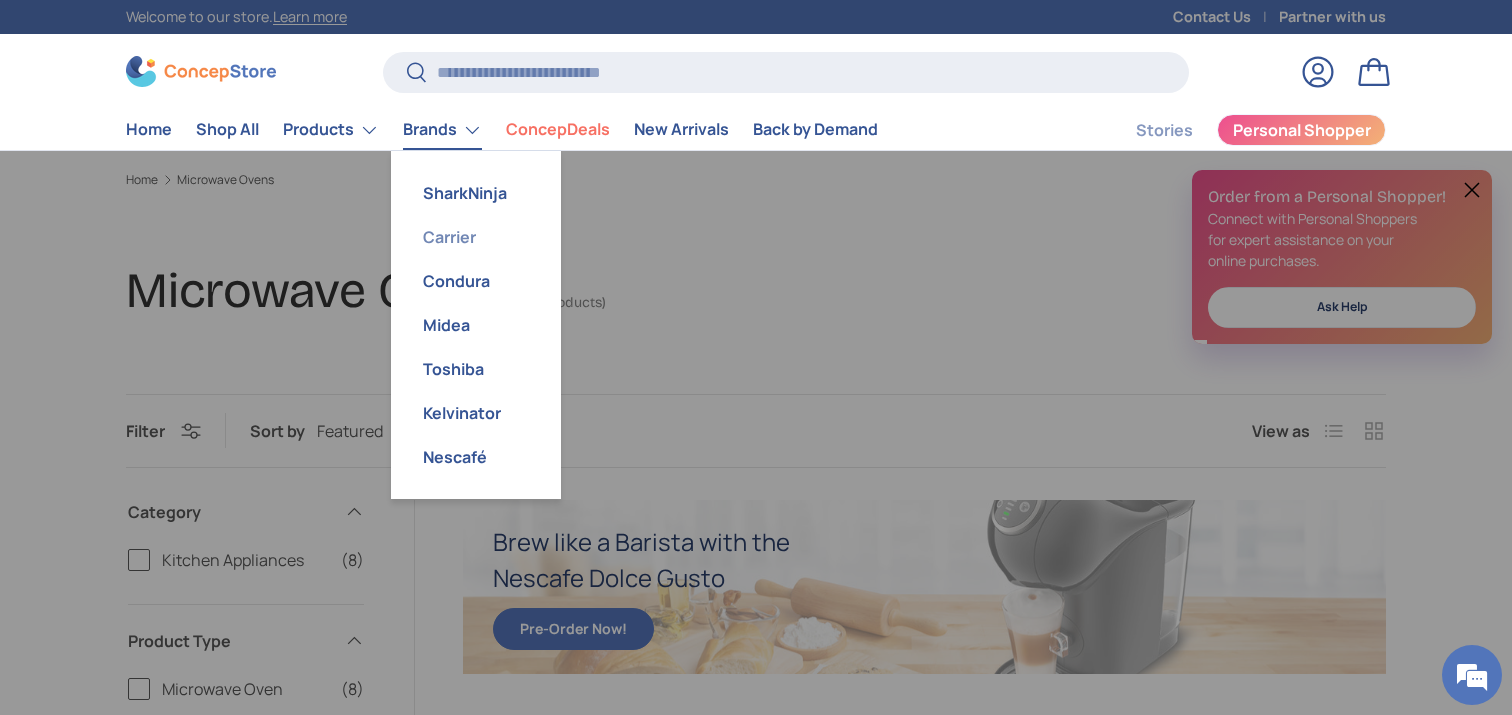 click on "Carrier" at bounding box center [476, 237] 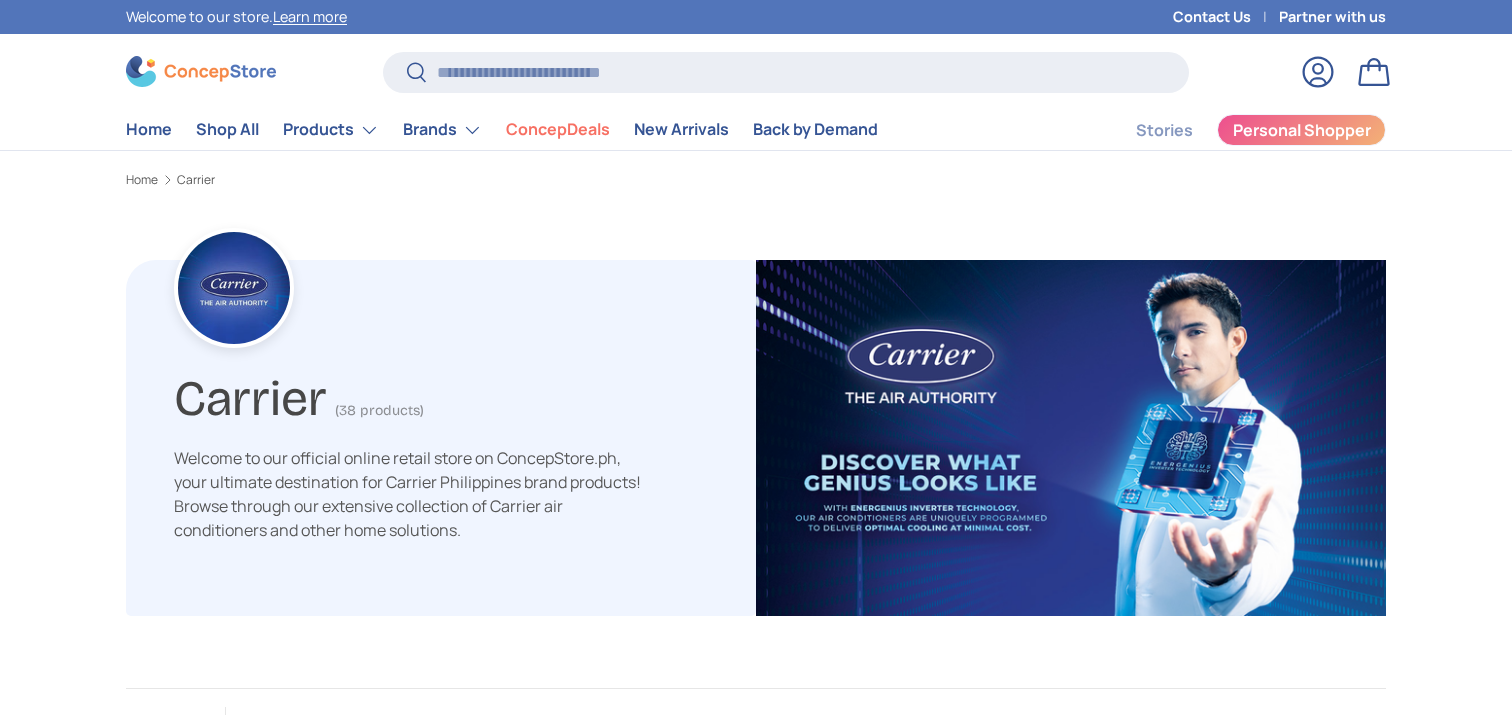 scroll, scrollTop: 0, scrollLeft: 0, axis: both 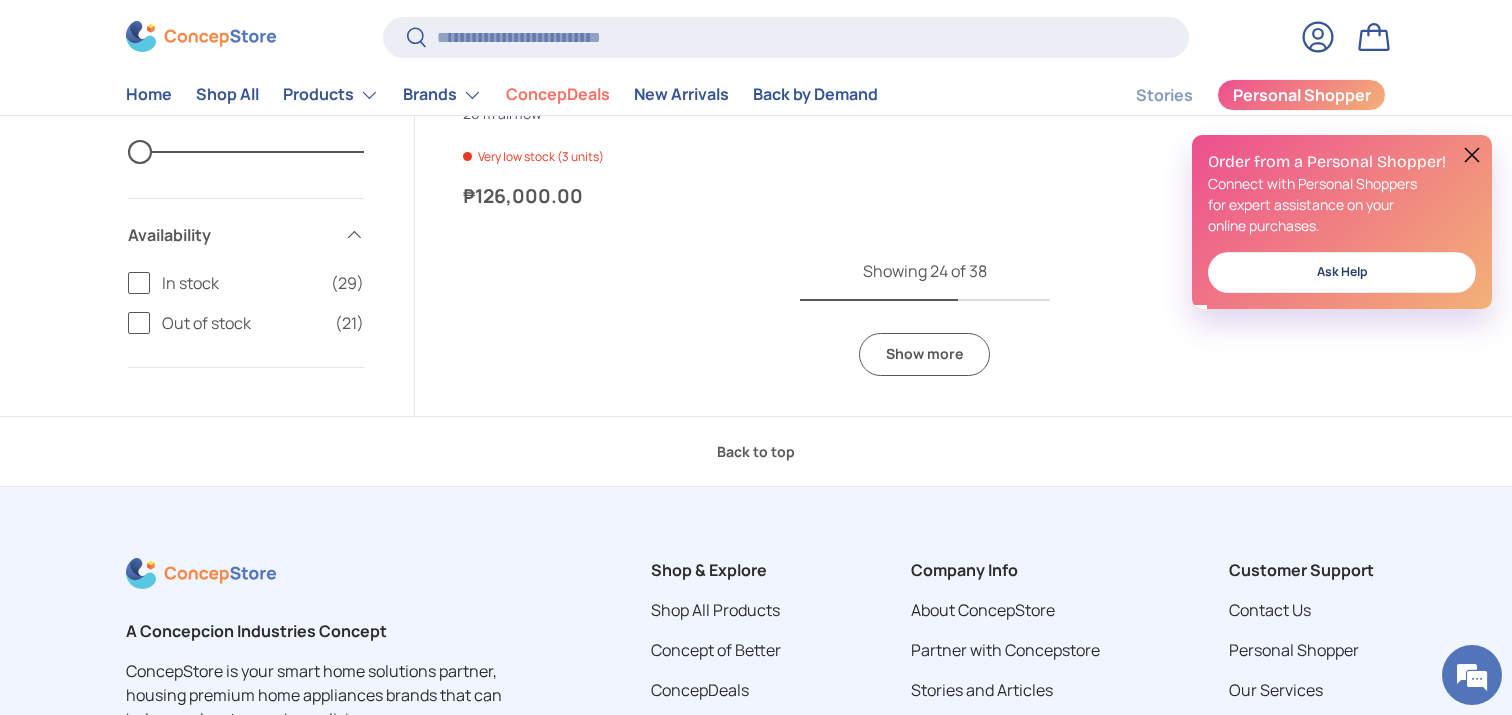 click on "Show more" at bounding box center (924, 354) 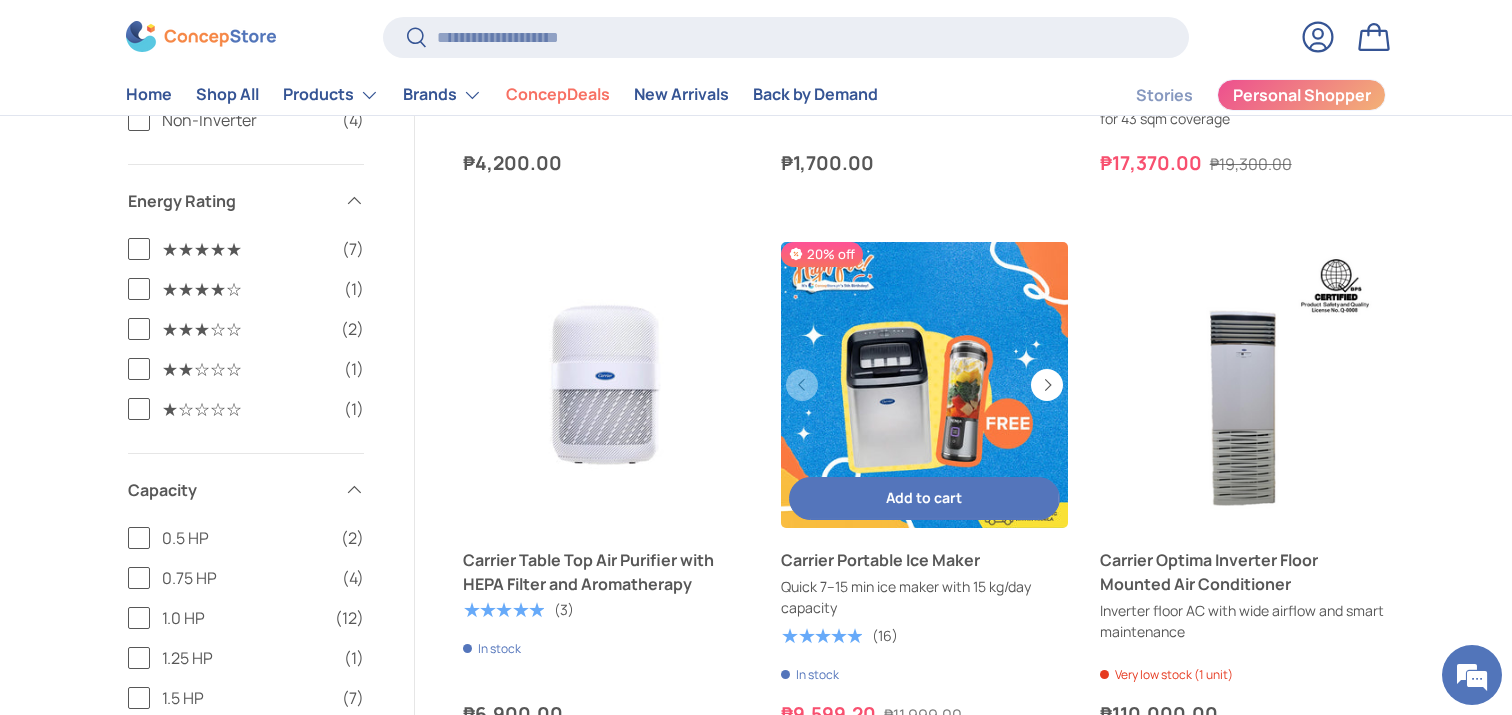 scroll, scrollTop: 5582, scrollLeft: 0, axis: vertical 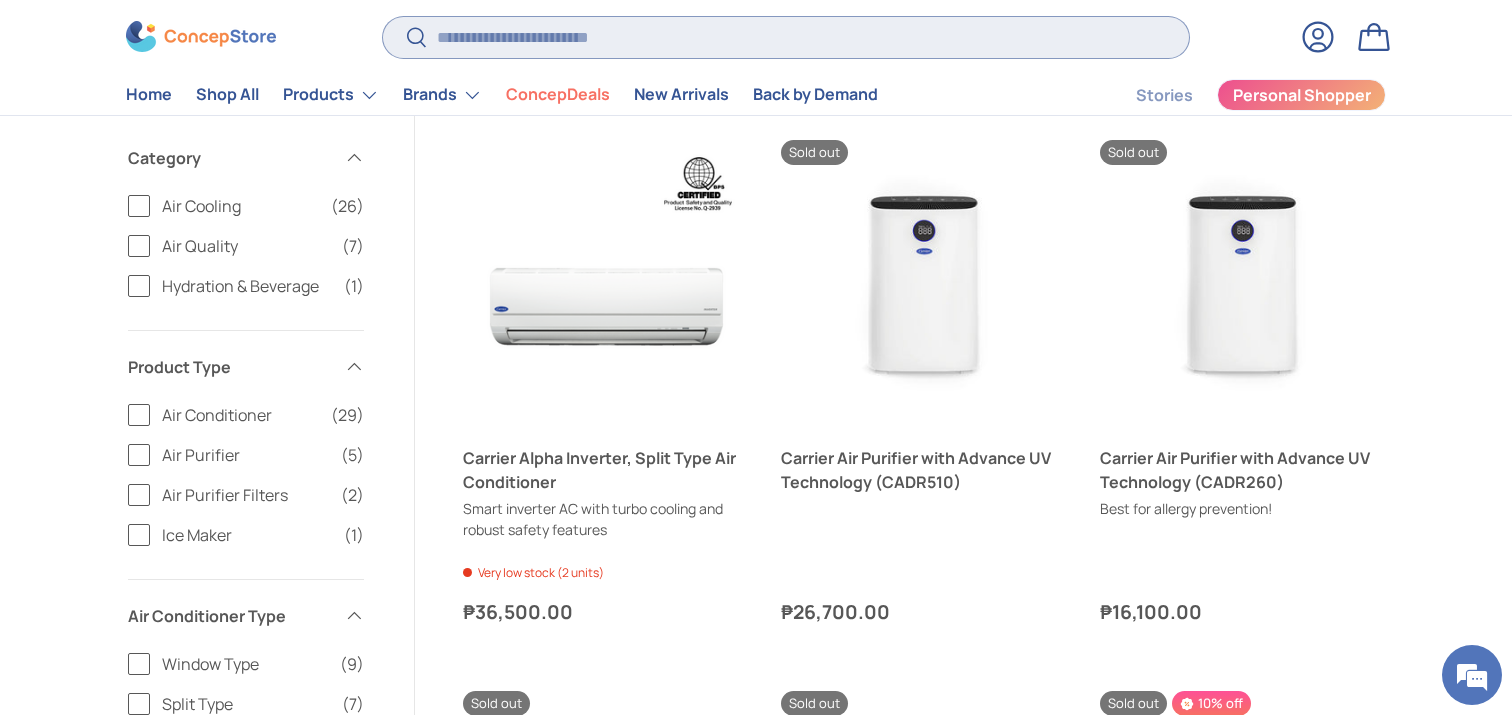 click on "Search" at bounding box center (786, 37) 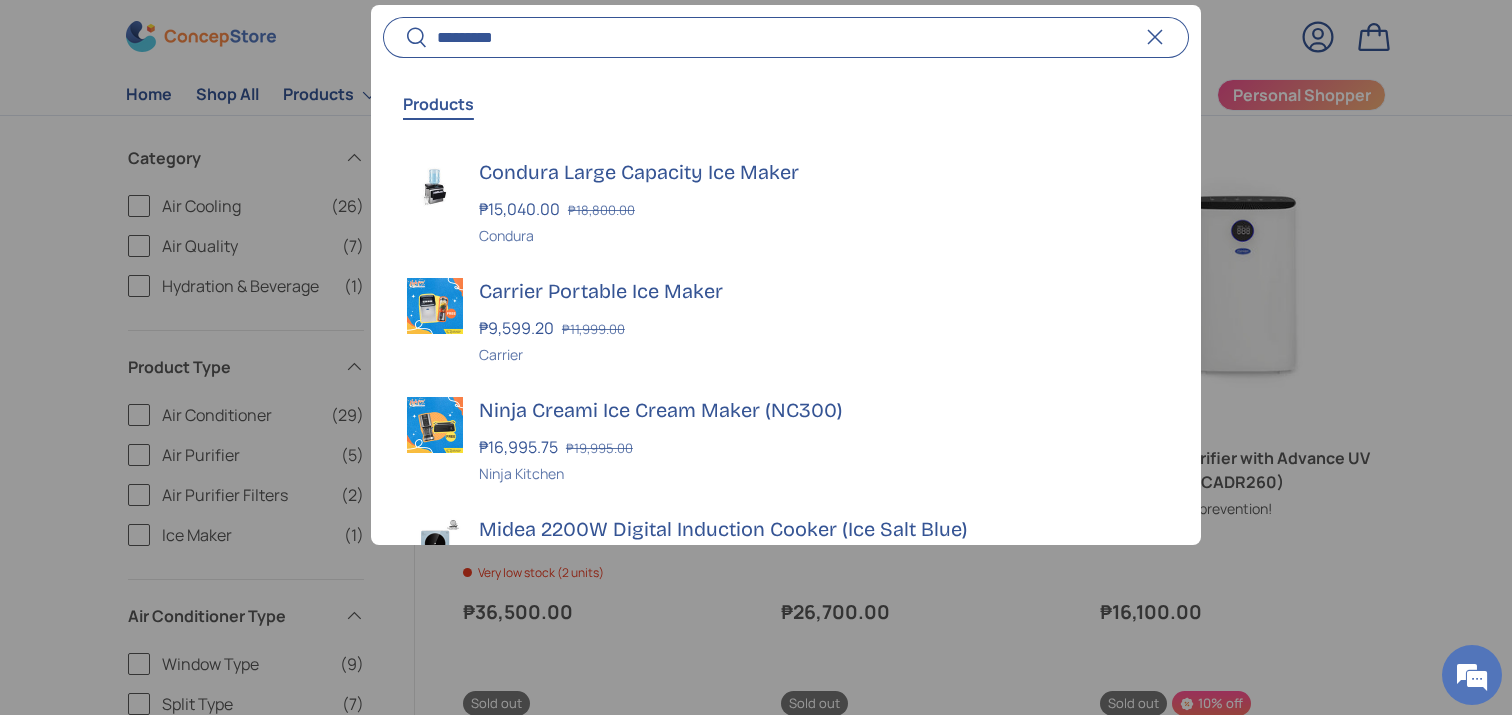 type on "*********" 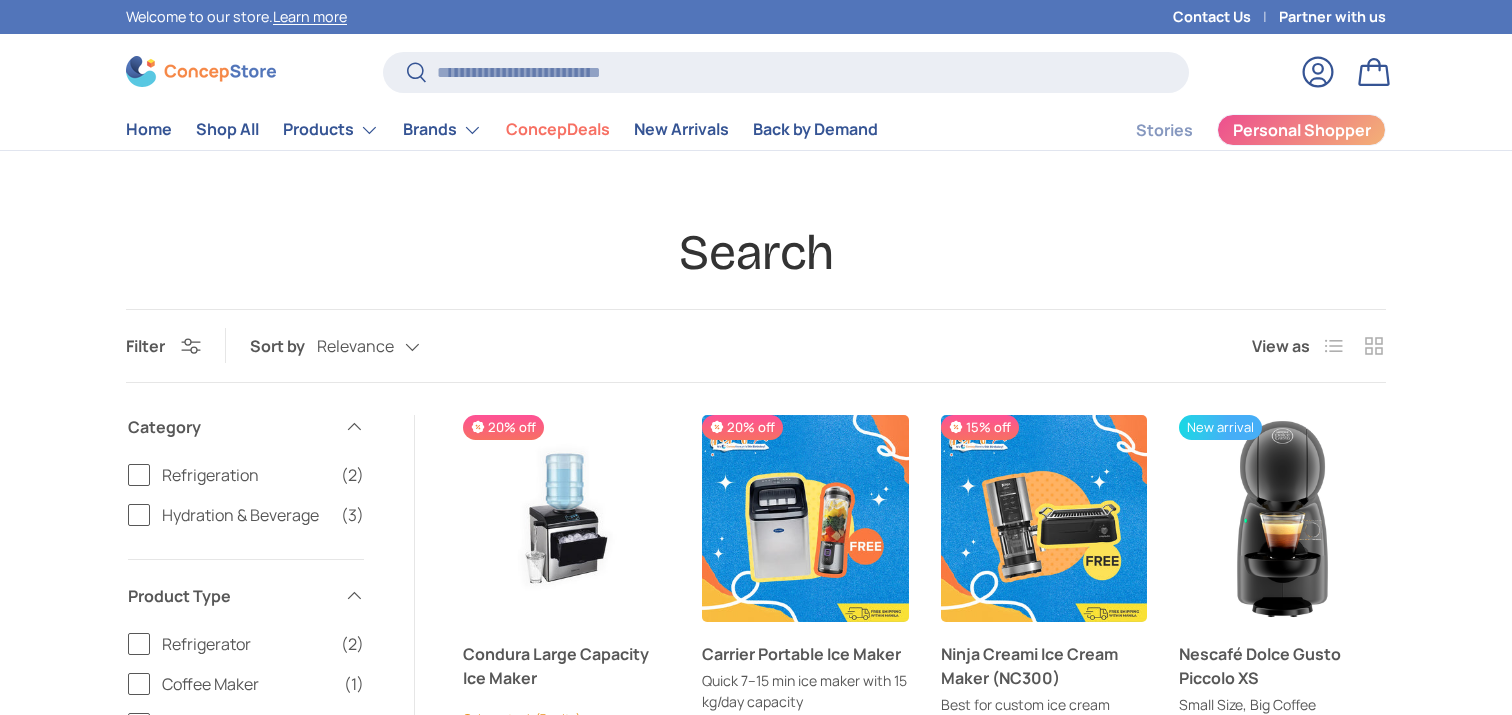 scroll, scrollTop: 0, scrollLeft: 0, axis: both 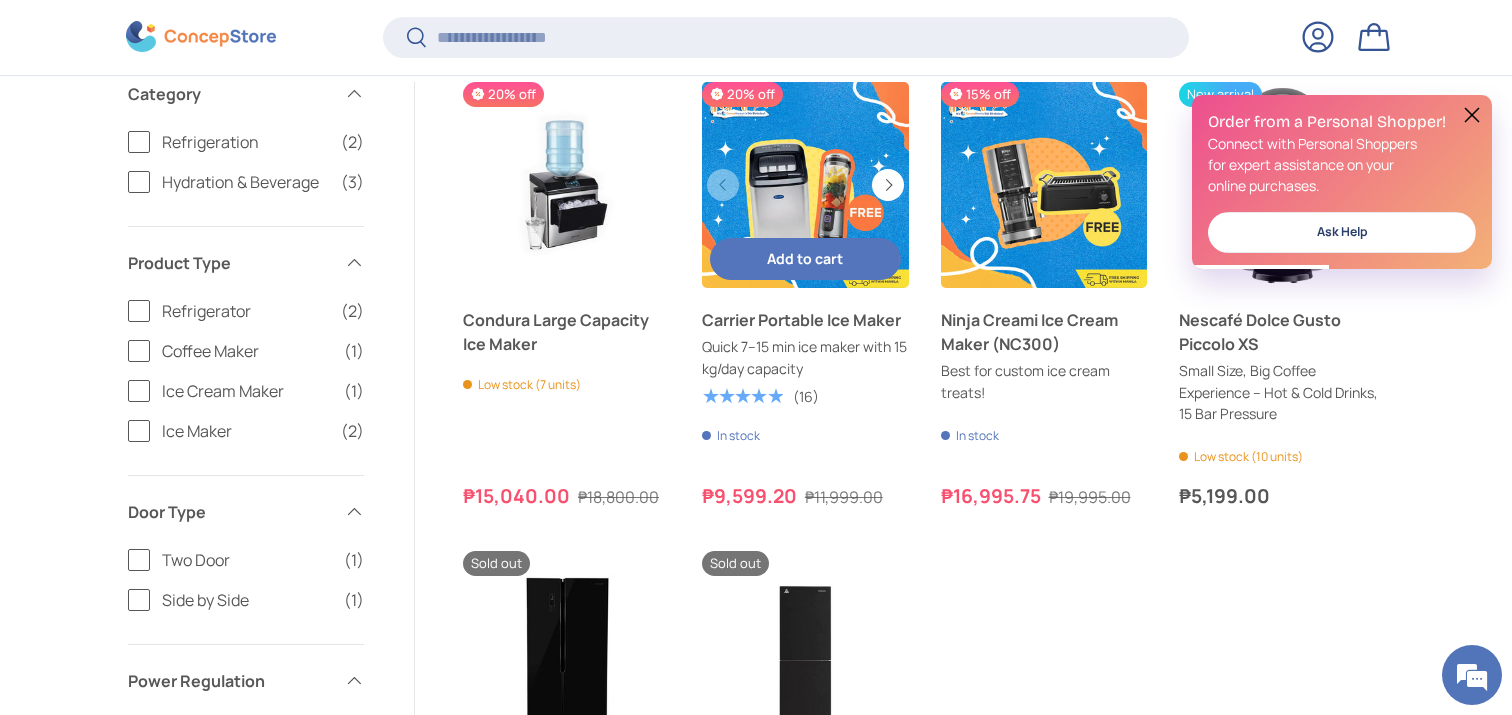 click on "Carrier Portable Ice Maker" at bounding box center [805, 320] 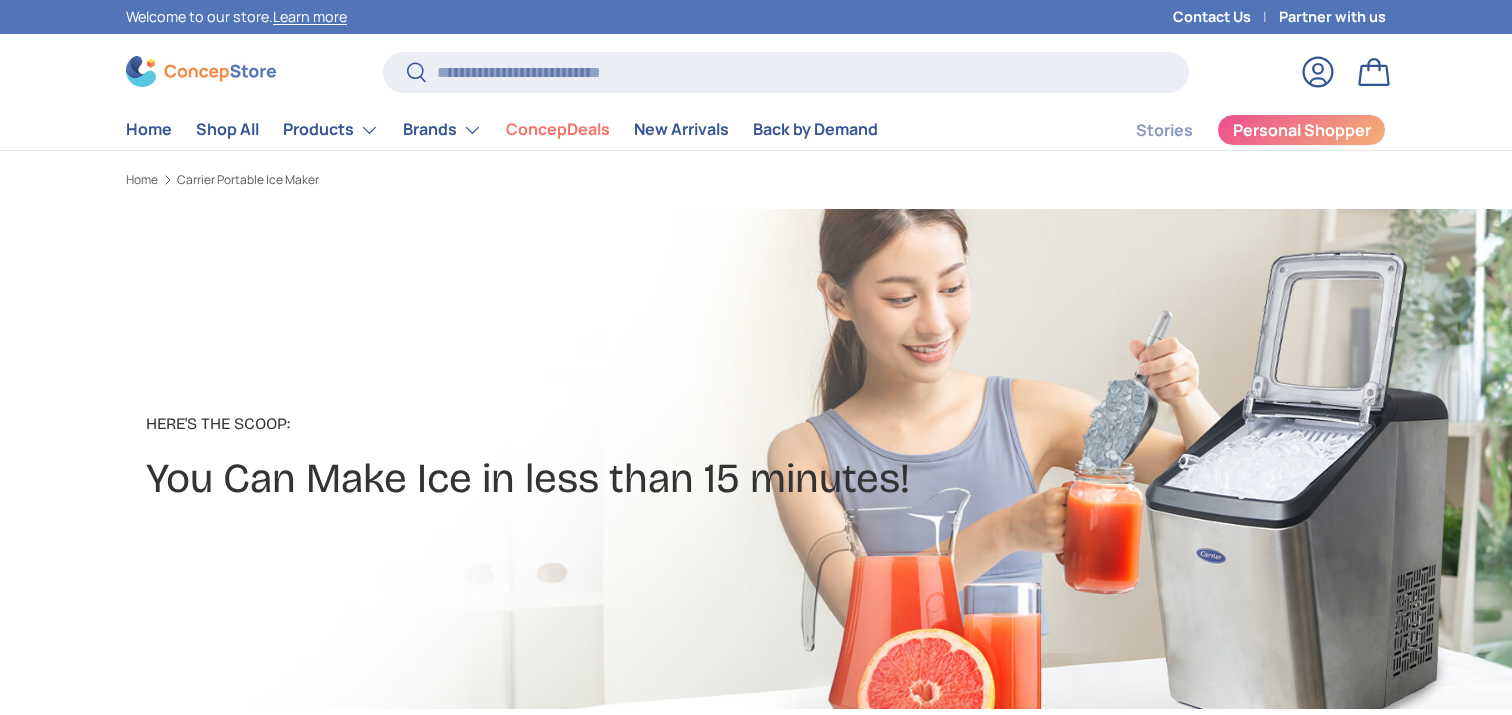 scroll, scrollTop: 0, scrollLeft: 0, axis: both 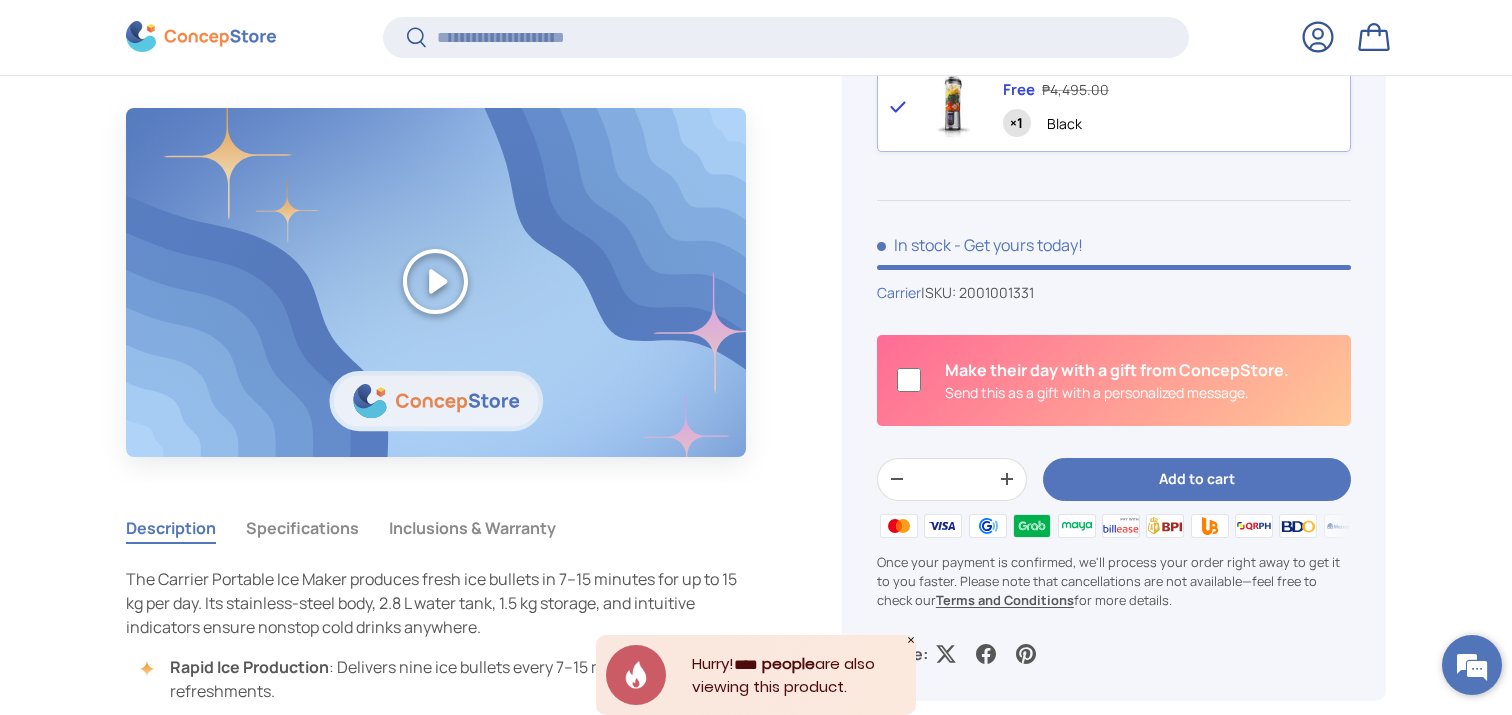 click at bounding box center [1472, 665] 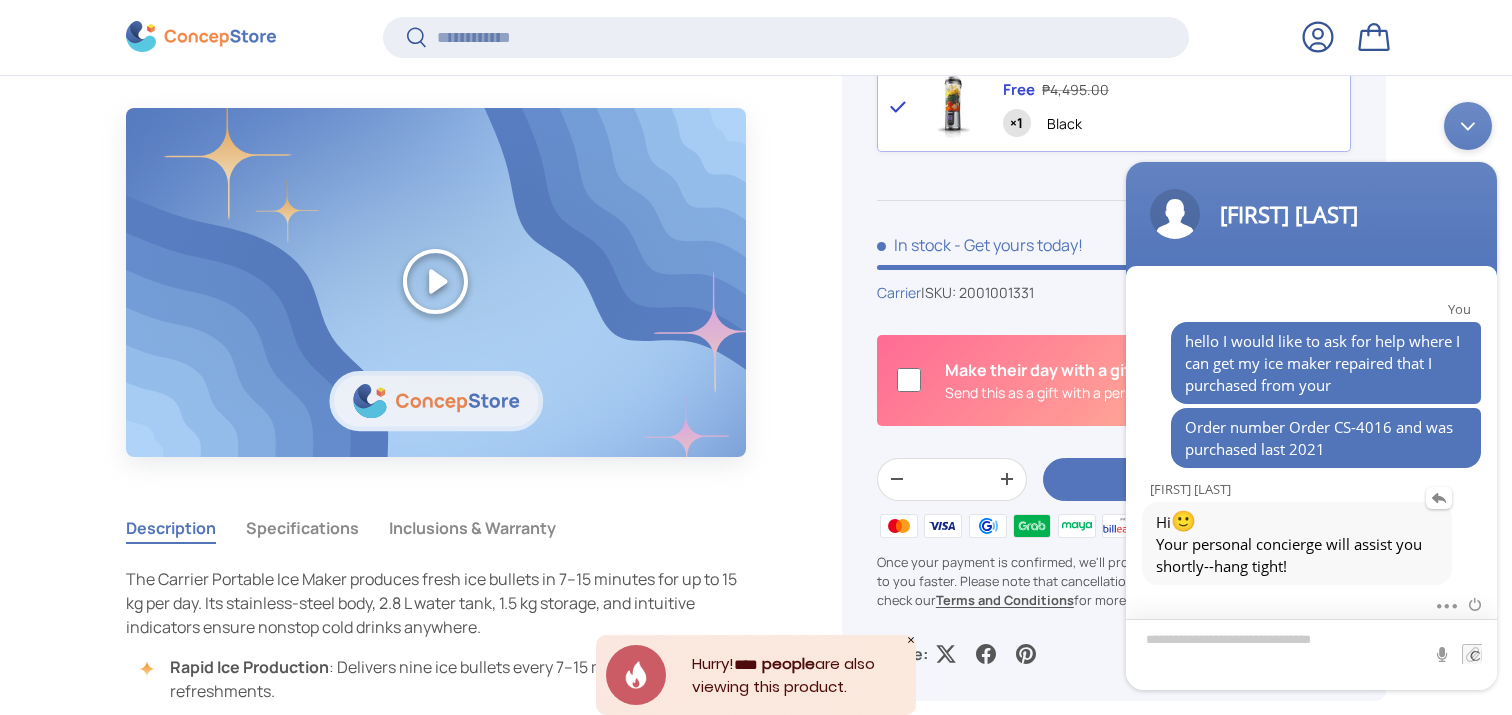 scroll, scrollTop: 0, scrollLeft: 0, axis: both 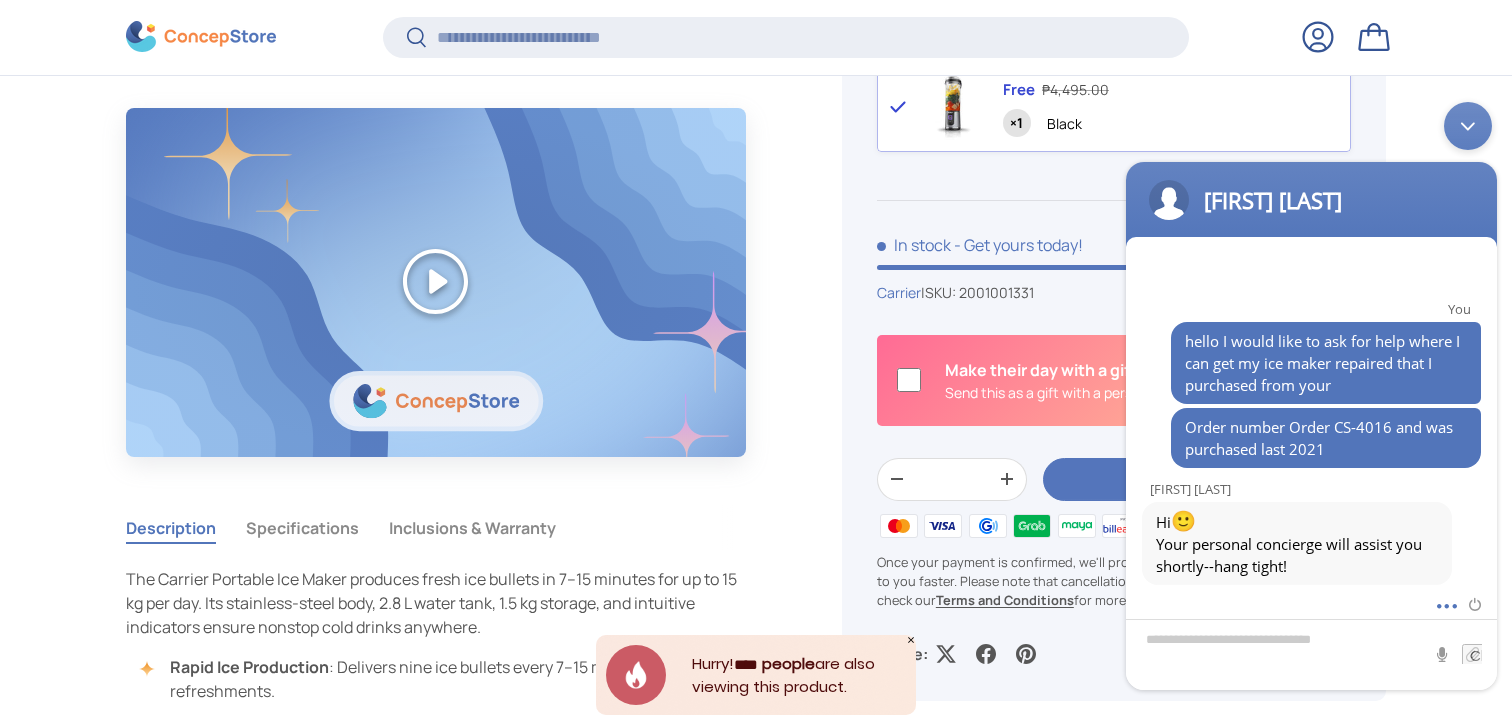 click at bounding box center [1441, 603] 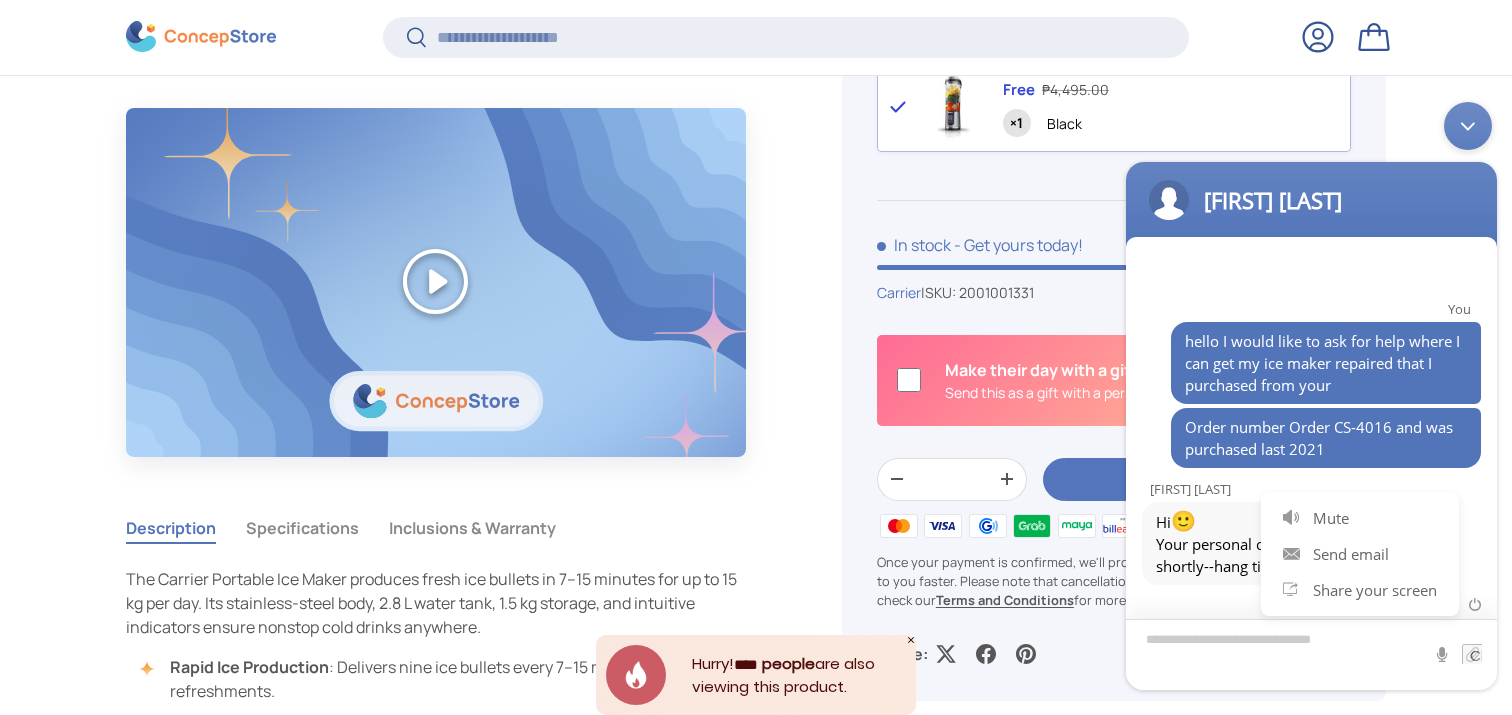 click at bounding box center (1311, 654) 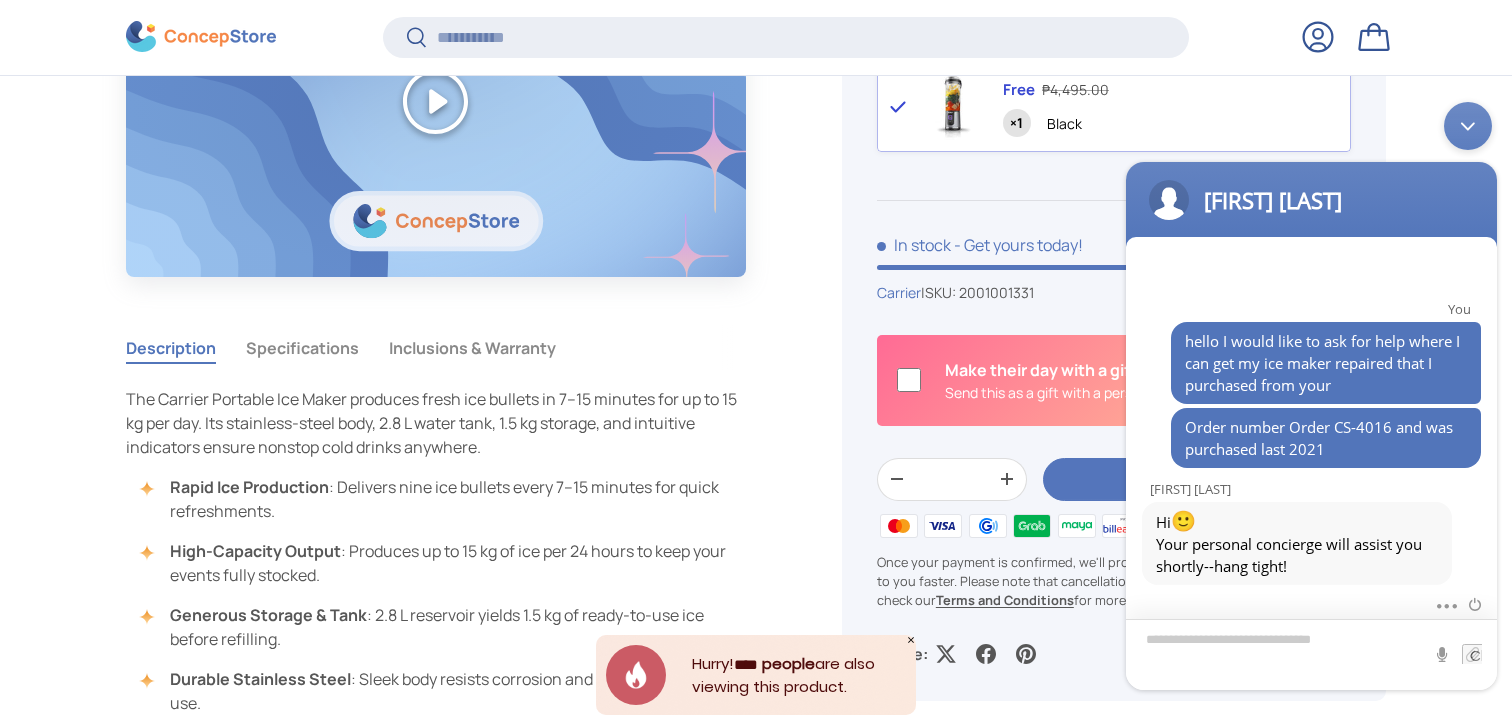 scroll, scrollTop: 1592, scrollLeft: 0, axis: vertical 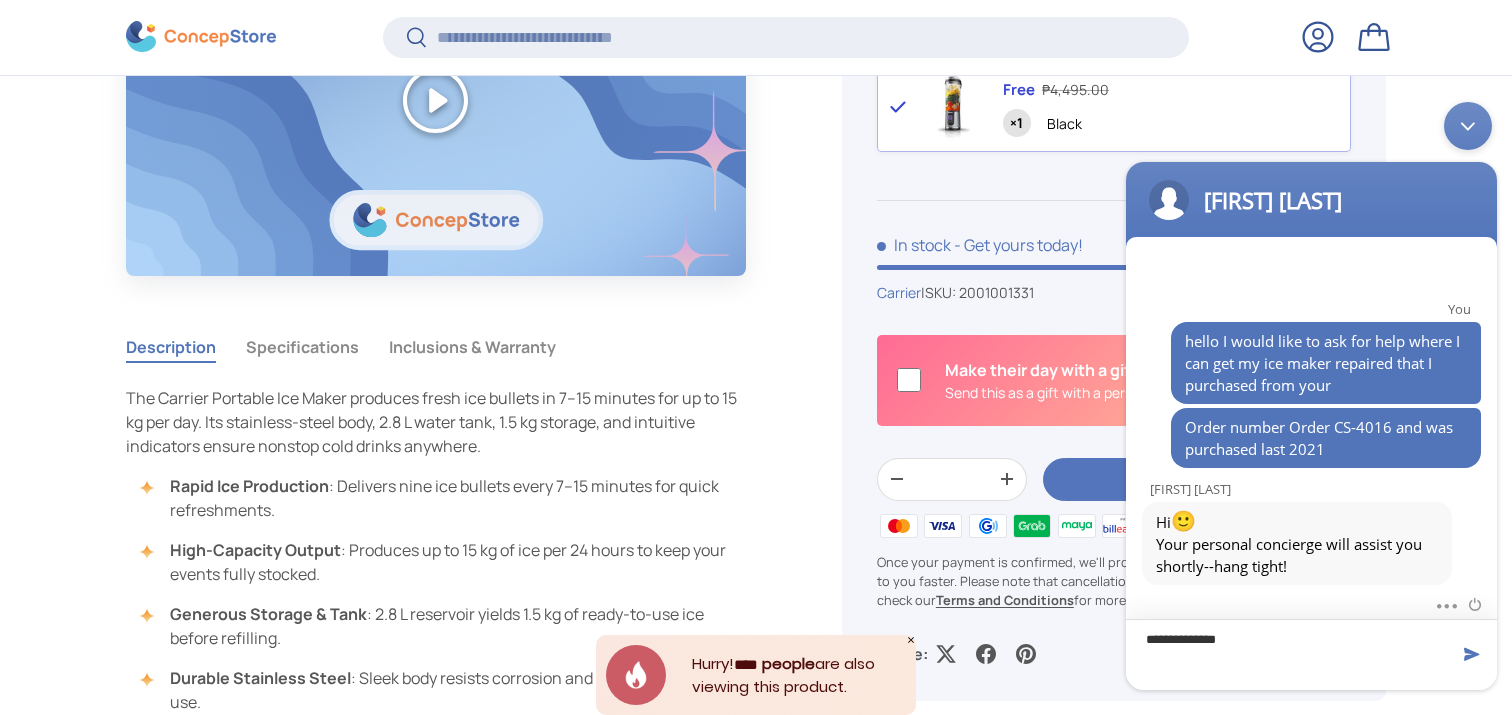 type on "**********" 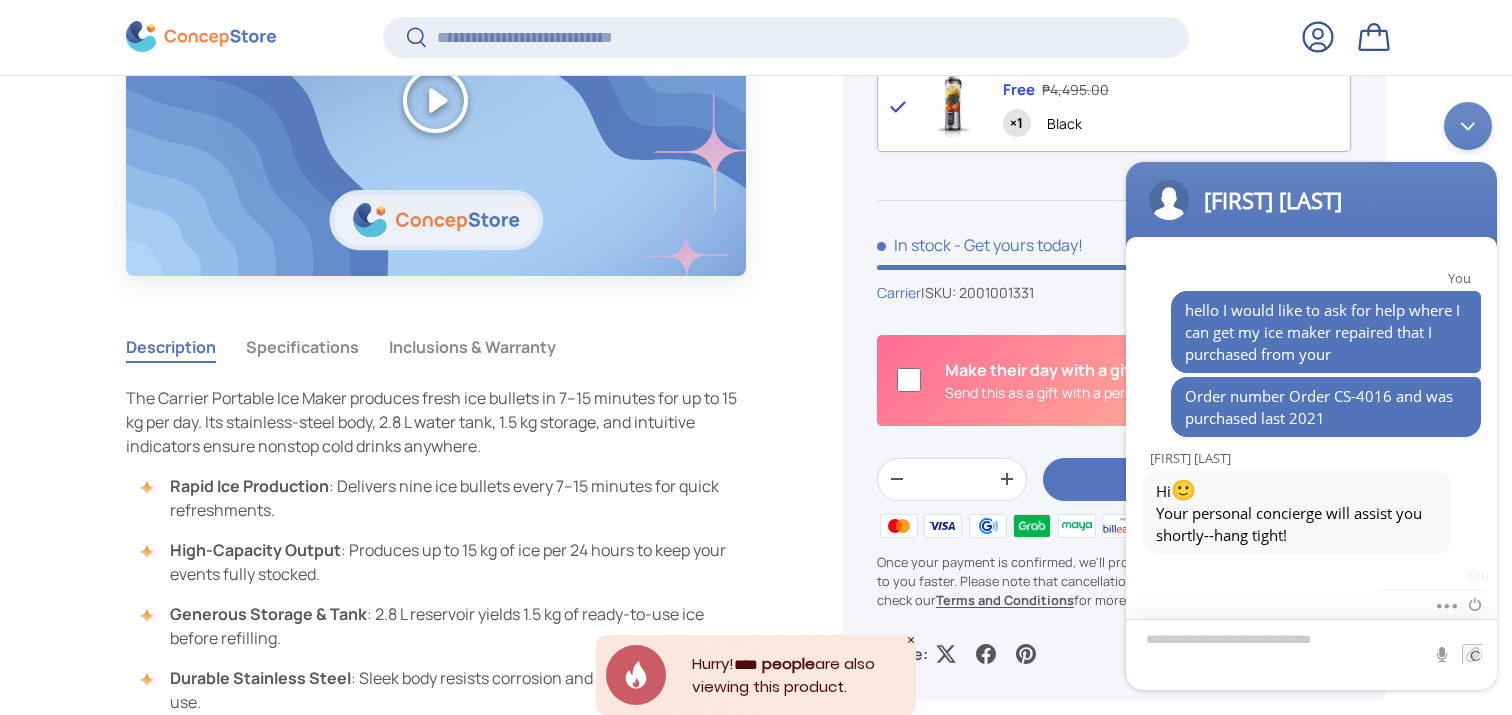 scroll, scrollTop: 42, scrollLeft: 0, axis: vertical 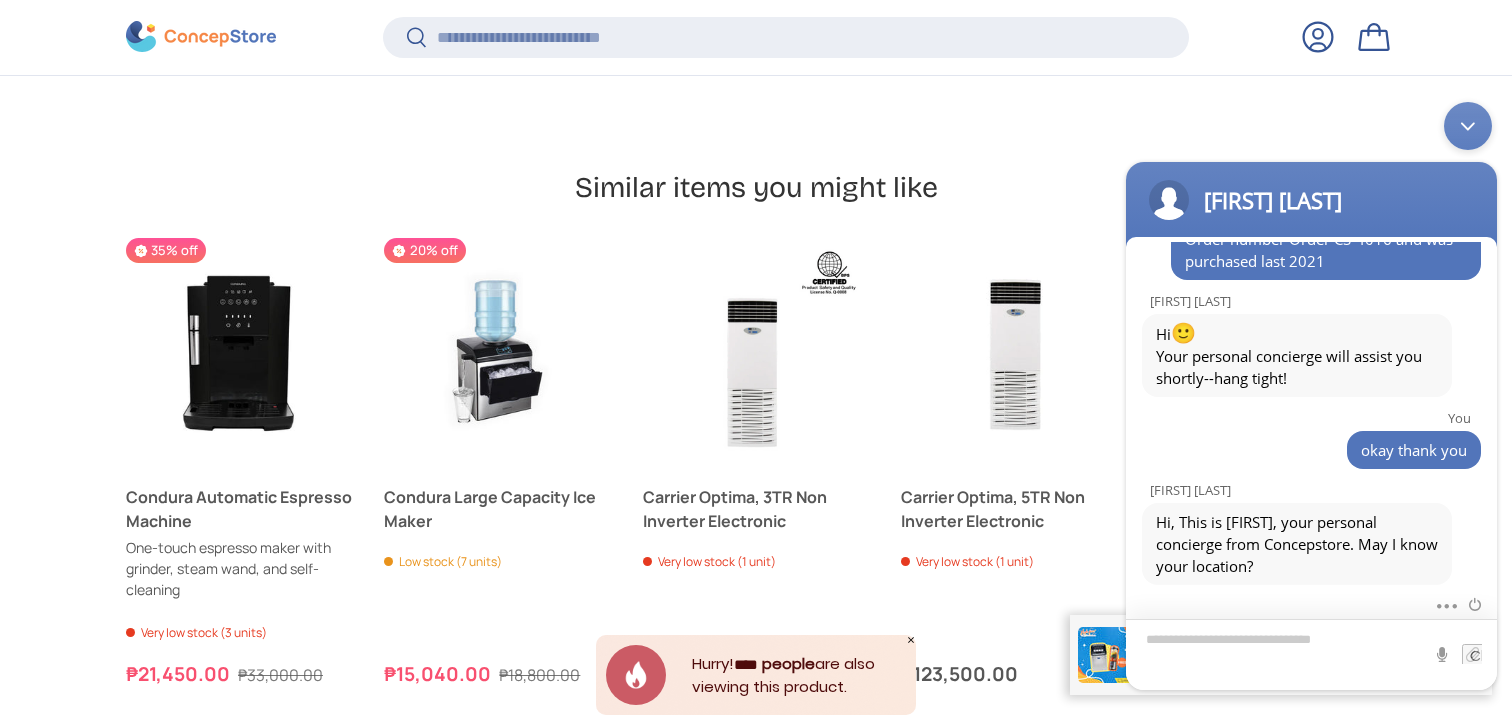 click at bounding box center [1311, 654] 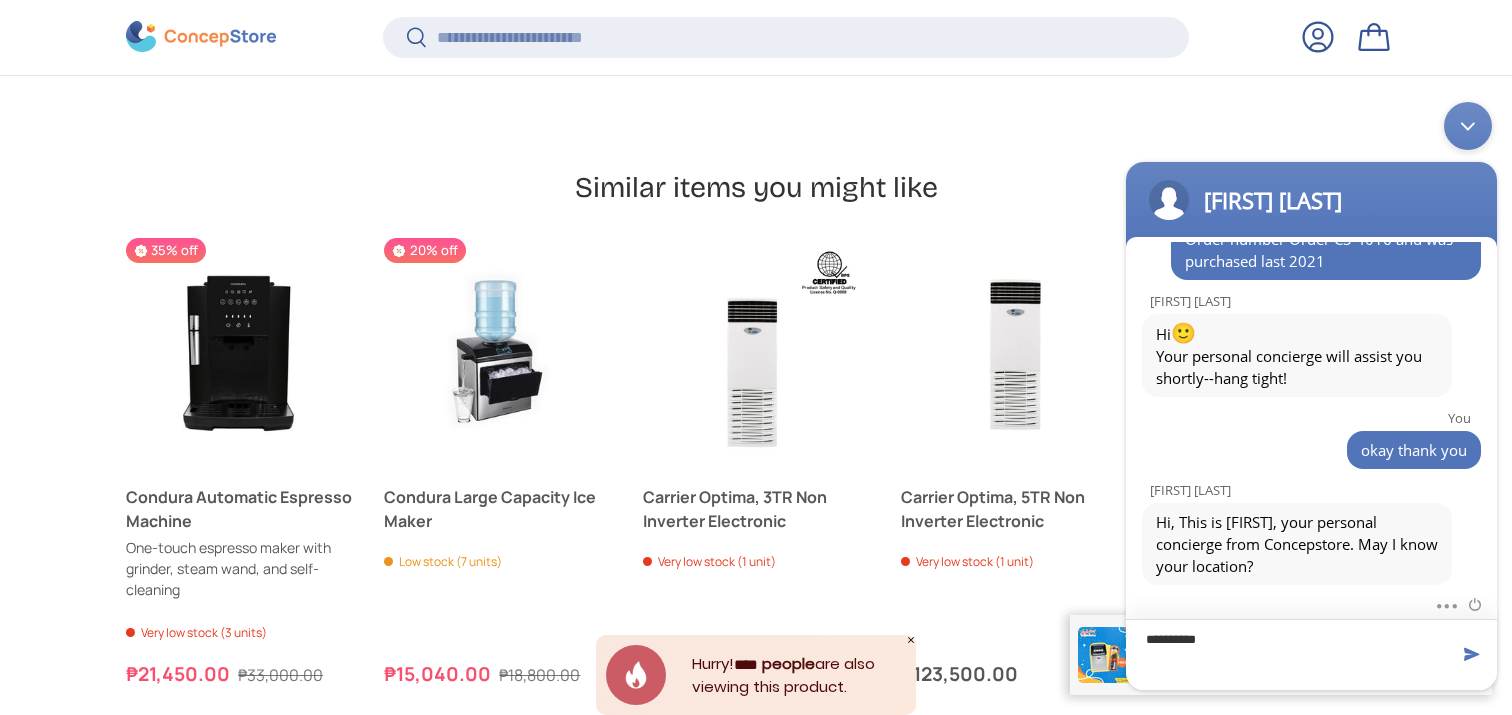 type on "**********" 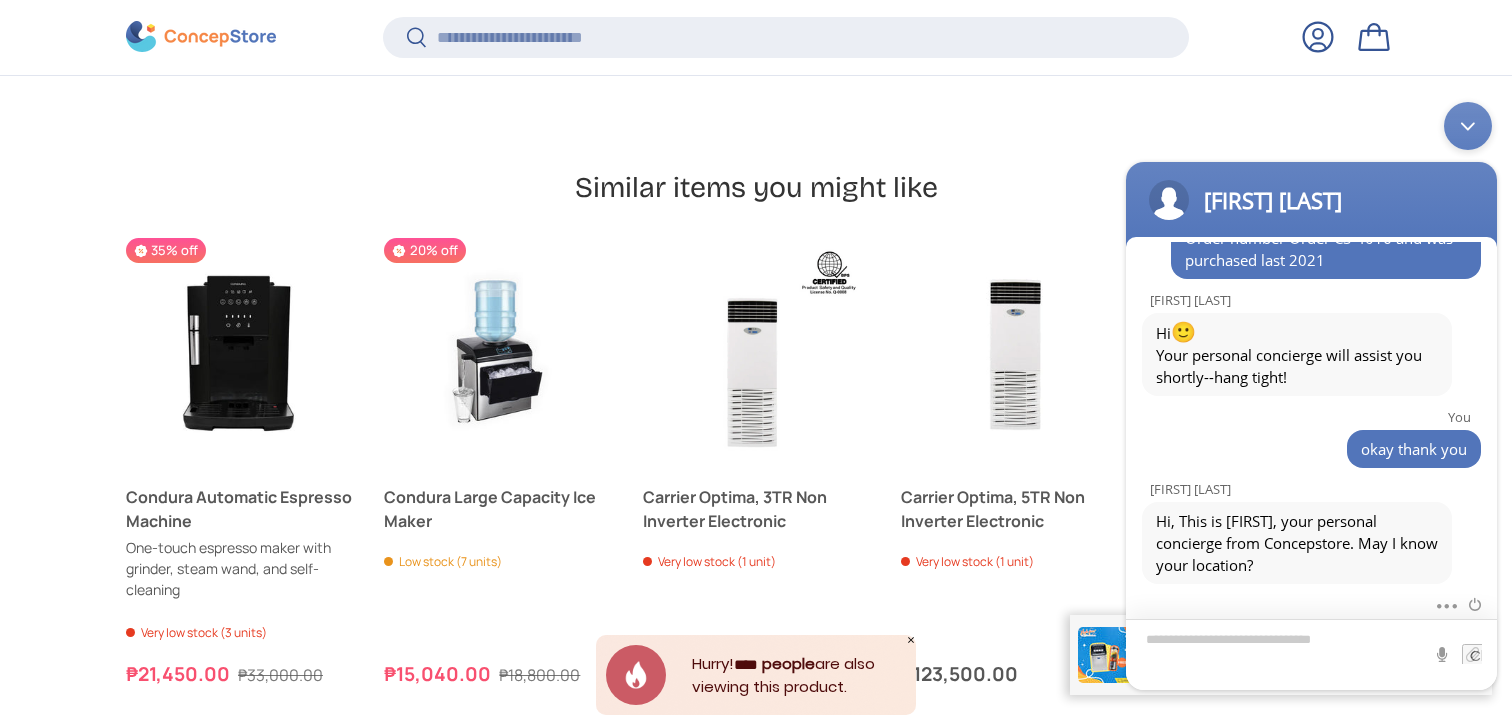 scroll, scrollTop: 230, scrollLeft: 0, axis: vertical 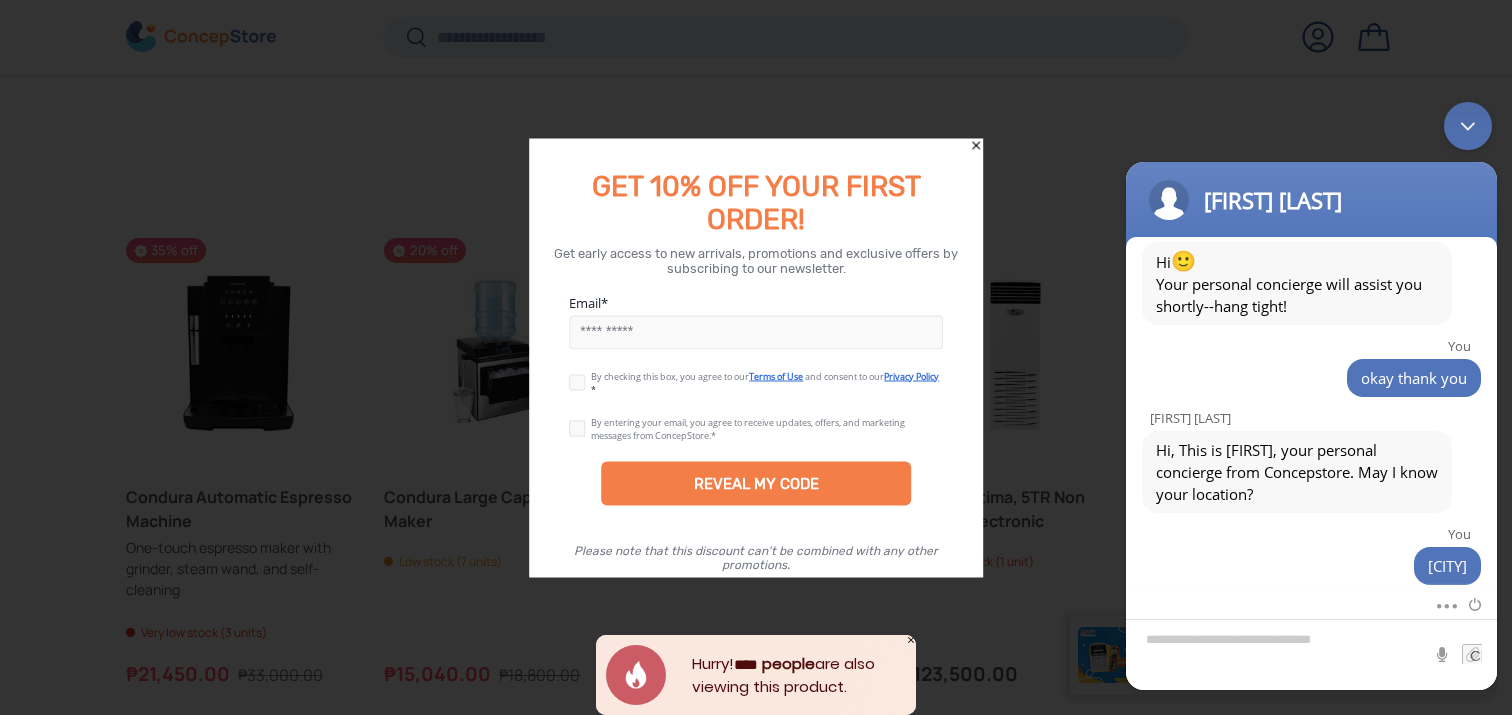 click 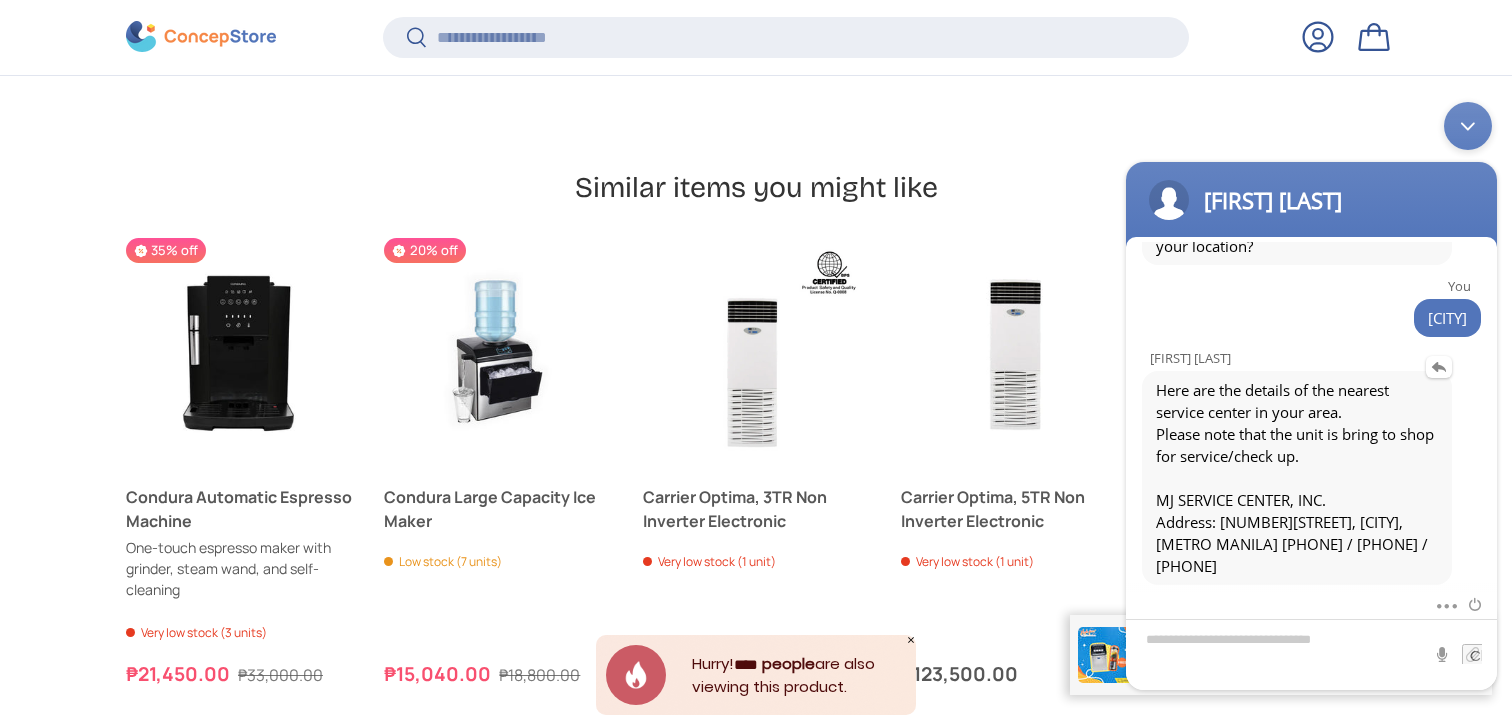 scroll, scrollTop: 500, scrollLeft: 0, axis: vertical 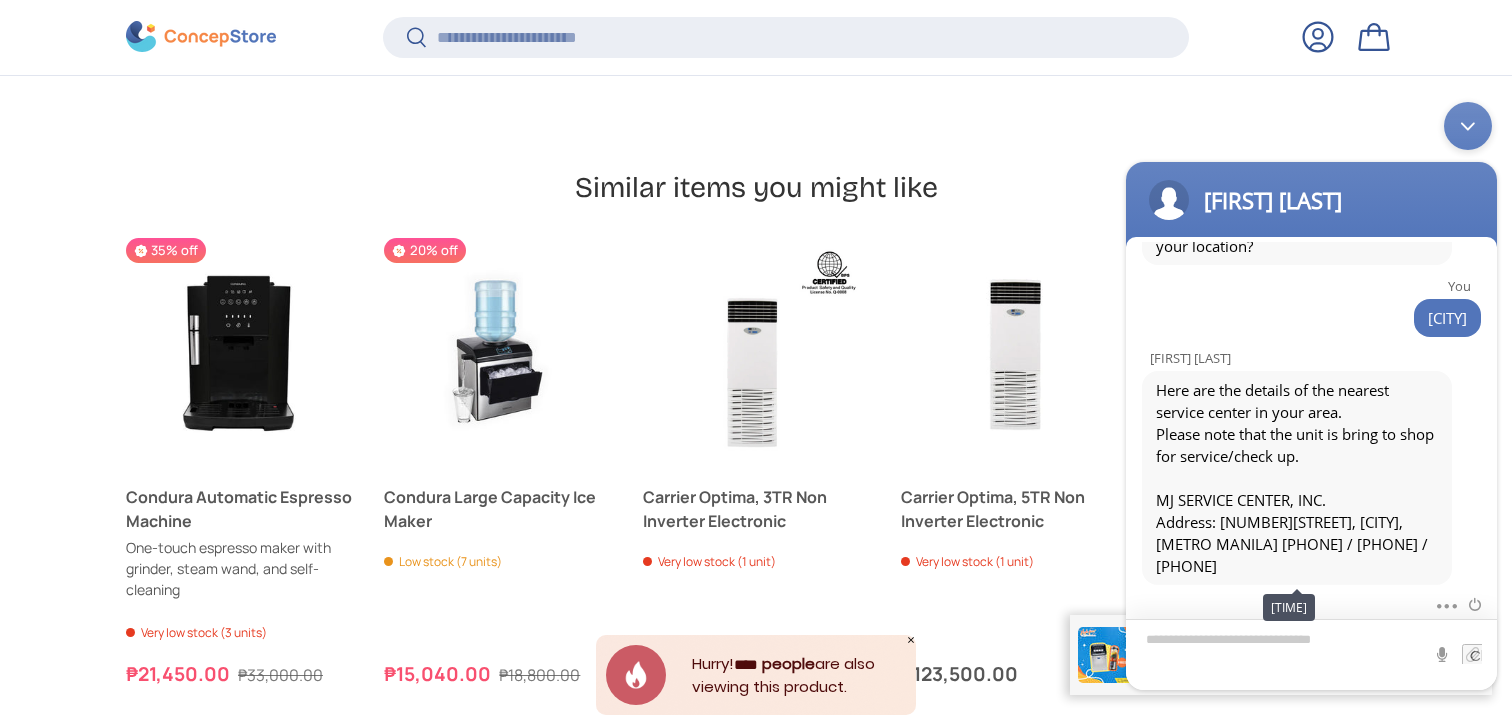 click at bounding box center [1311, 654] 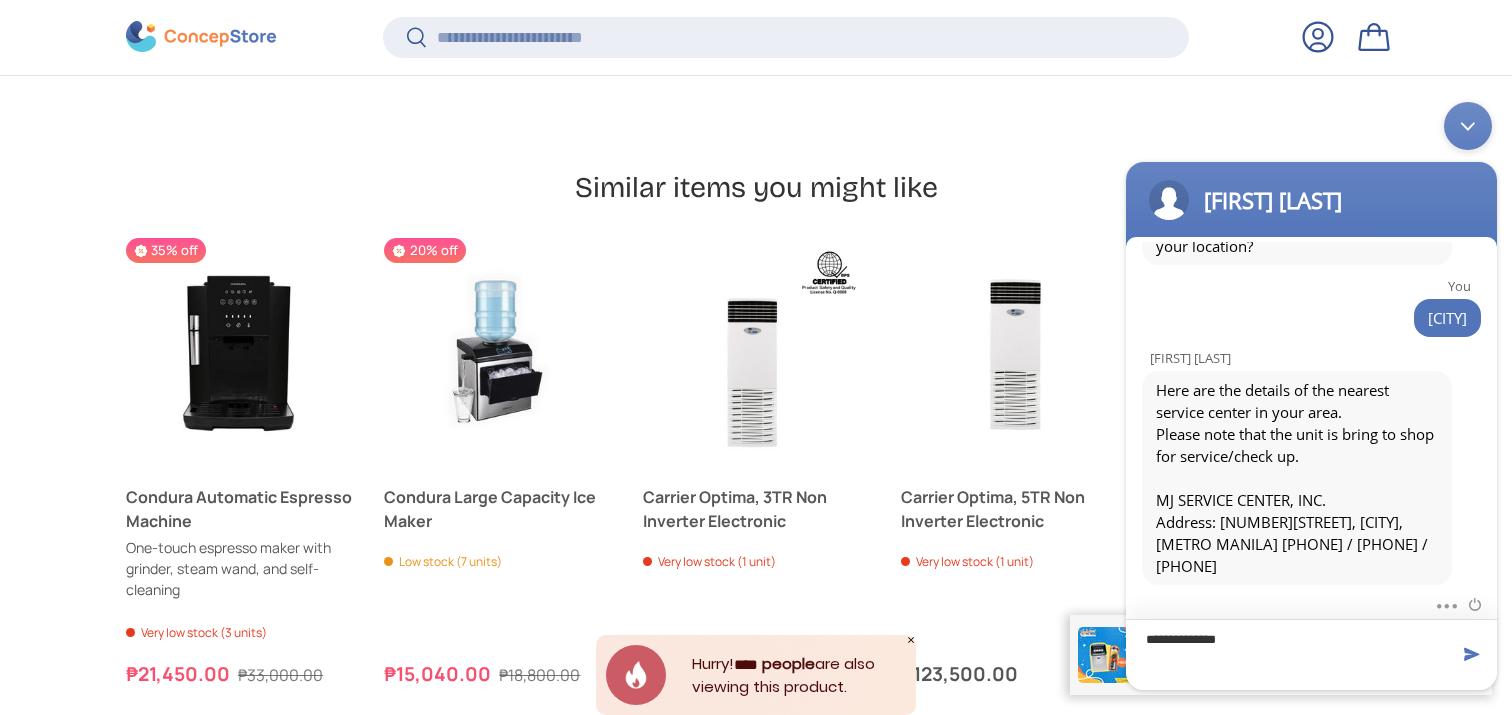 type on "**********" 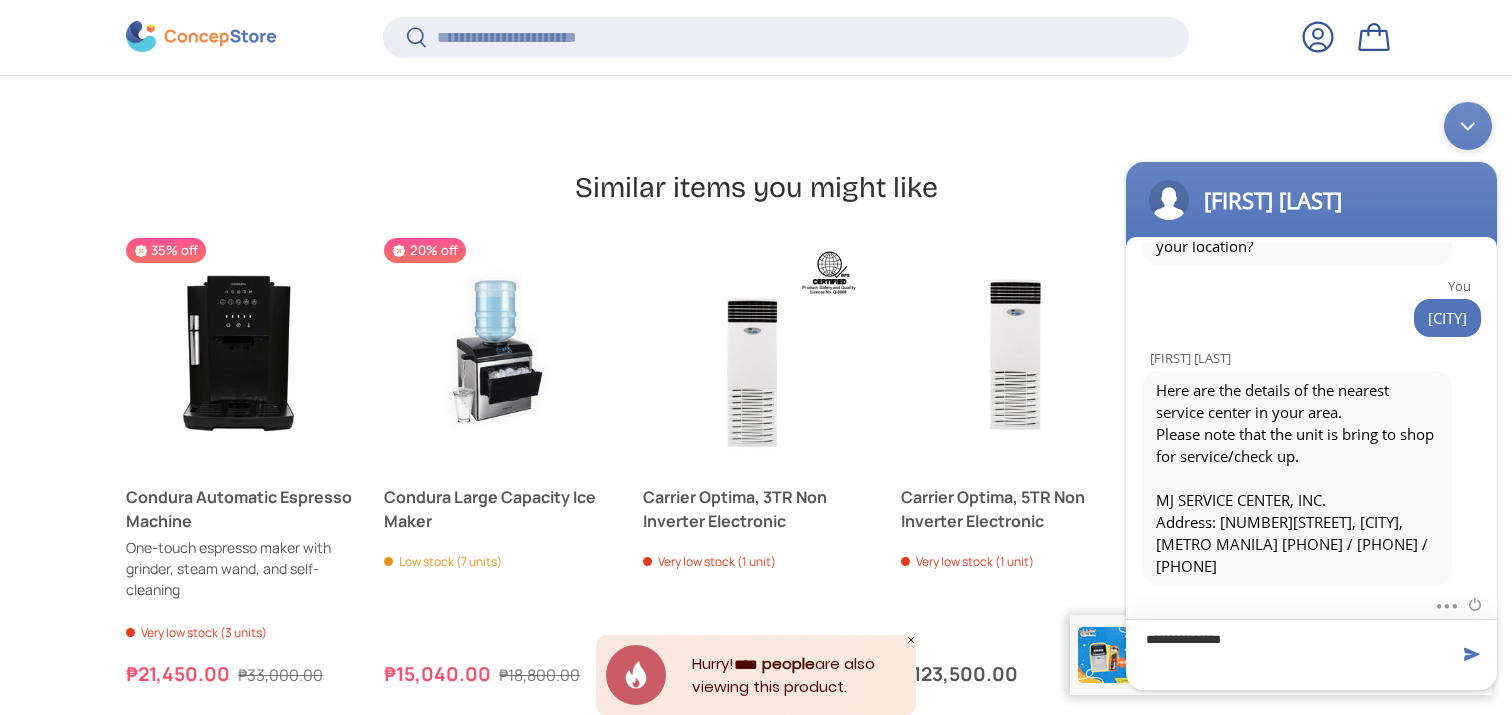 type 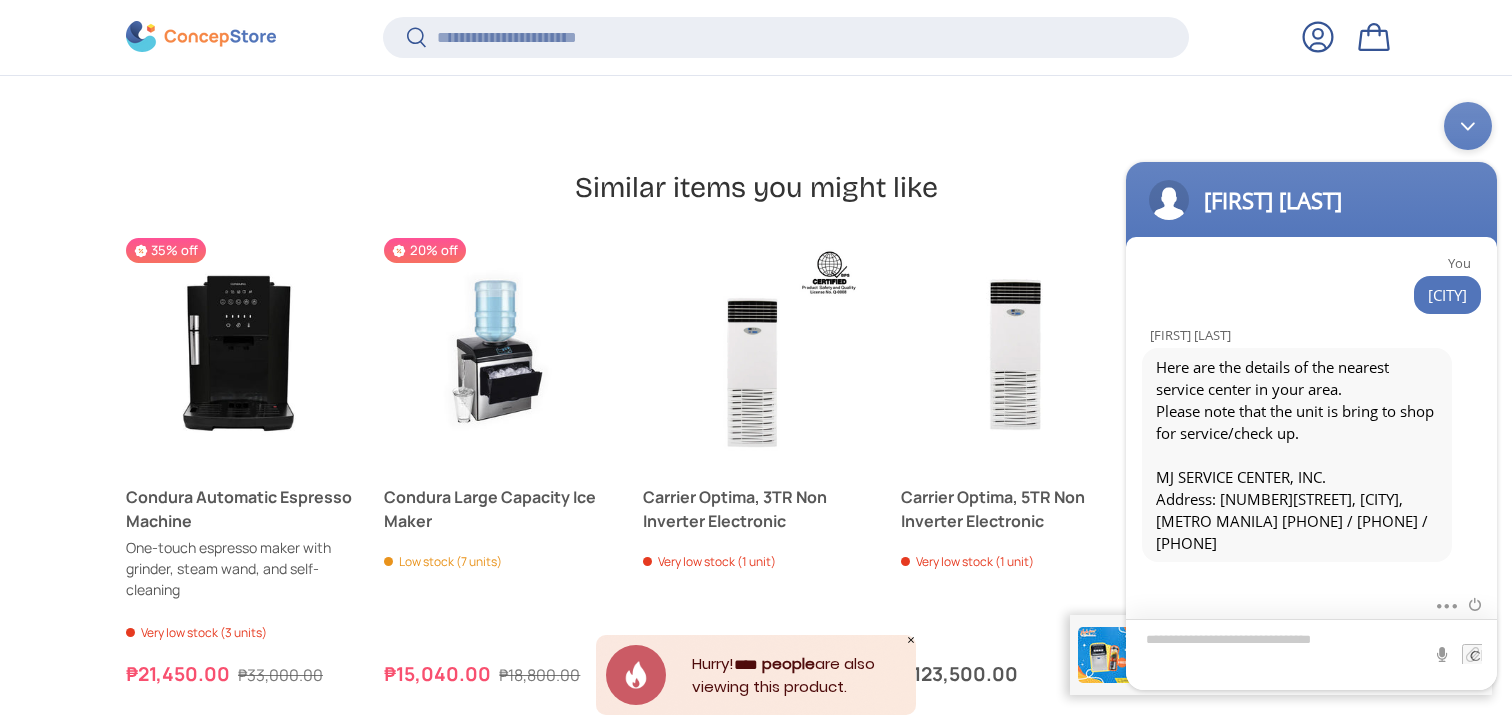 scroll, scrollTop: 572, scrollLeft: 0, axis: vertical 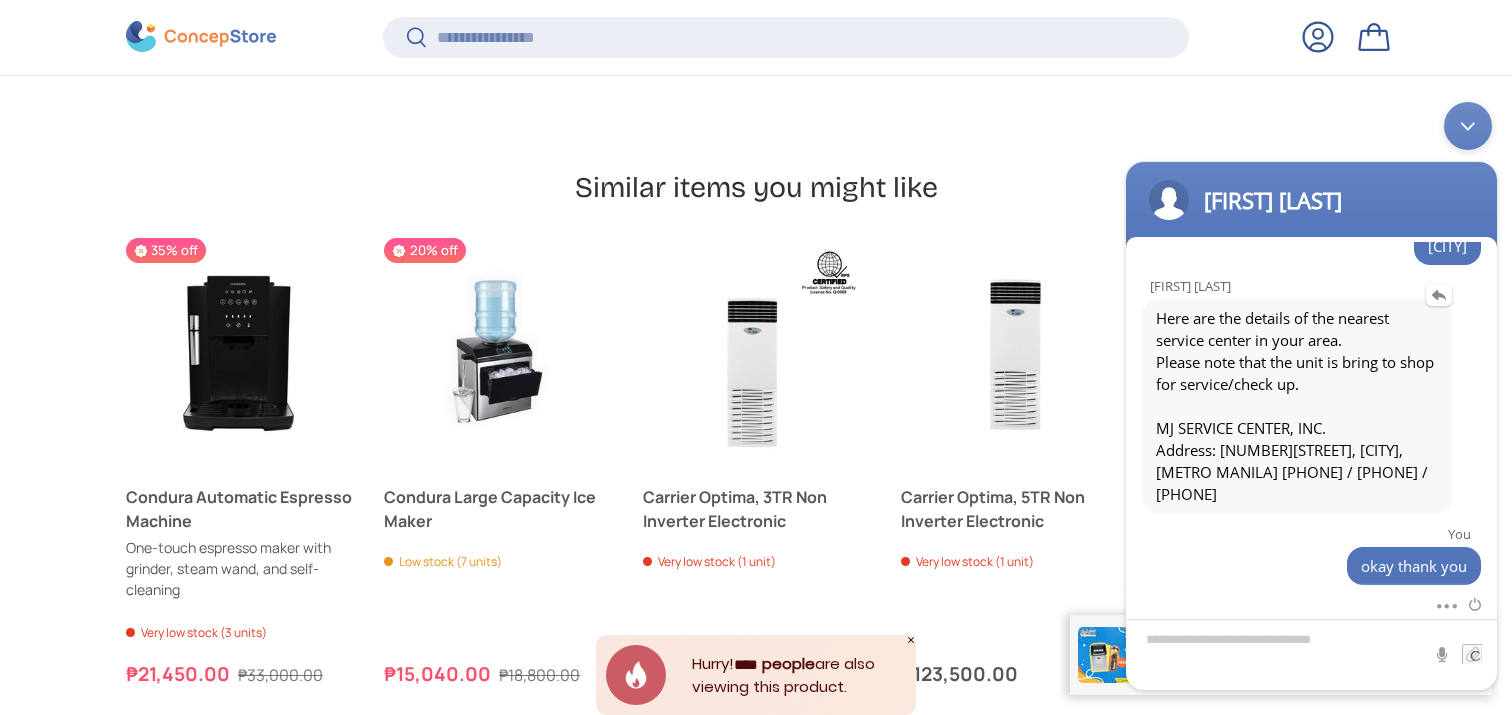 drag, startPoint x: 1258, startPoint y: 489, endPoint x: 1143, endPoint y: 405, distance: 142.41138 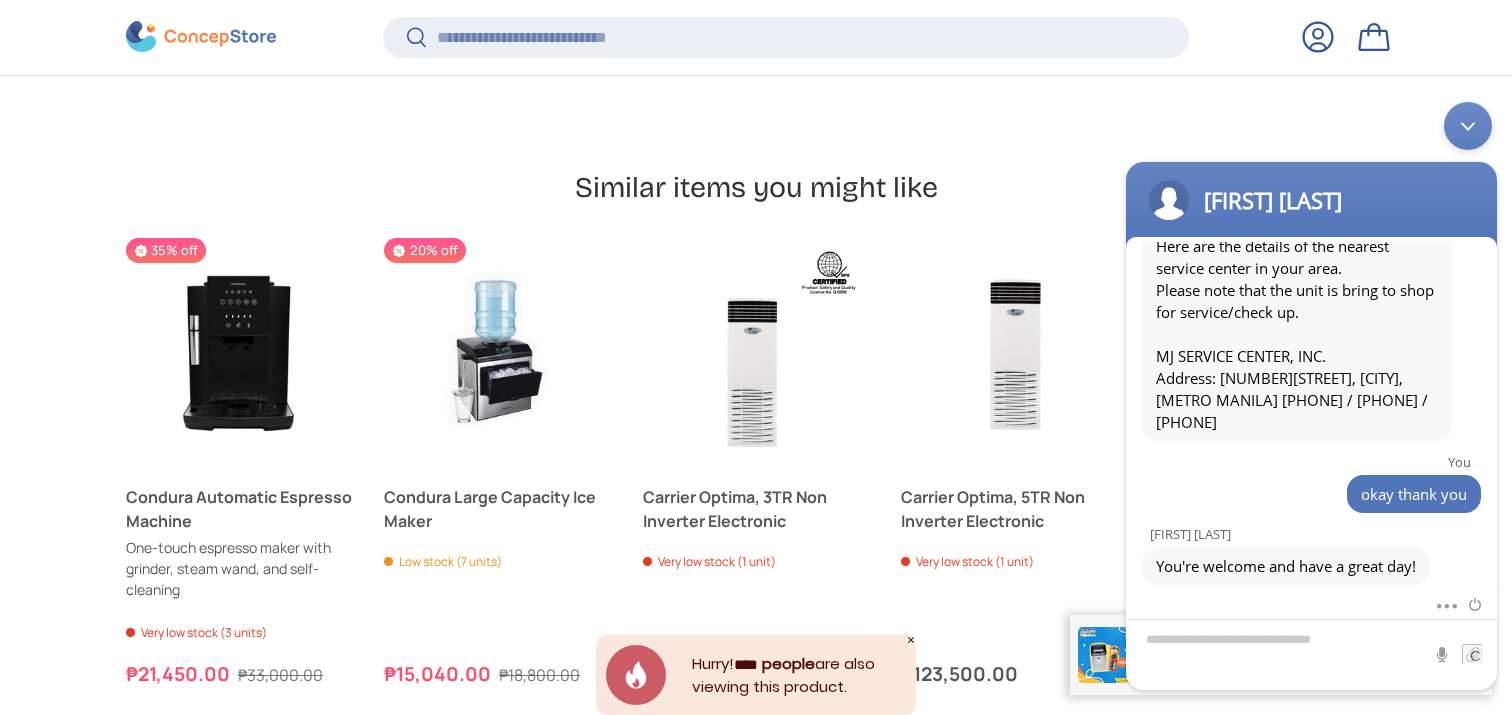 scroll, scrollTop: 756, scrollLeft: 0, axis: vertical 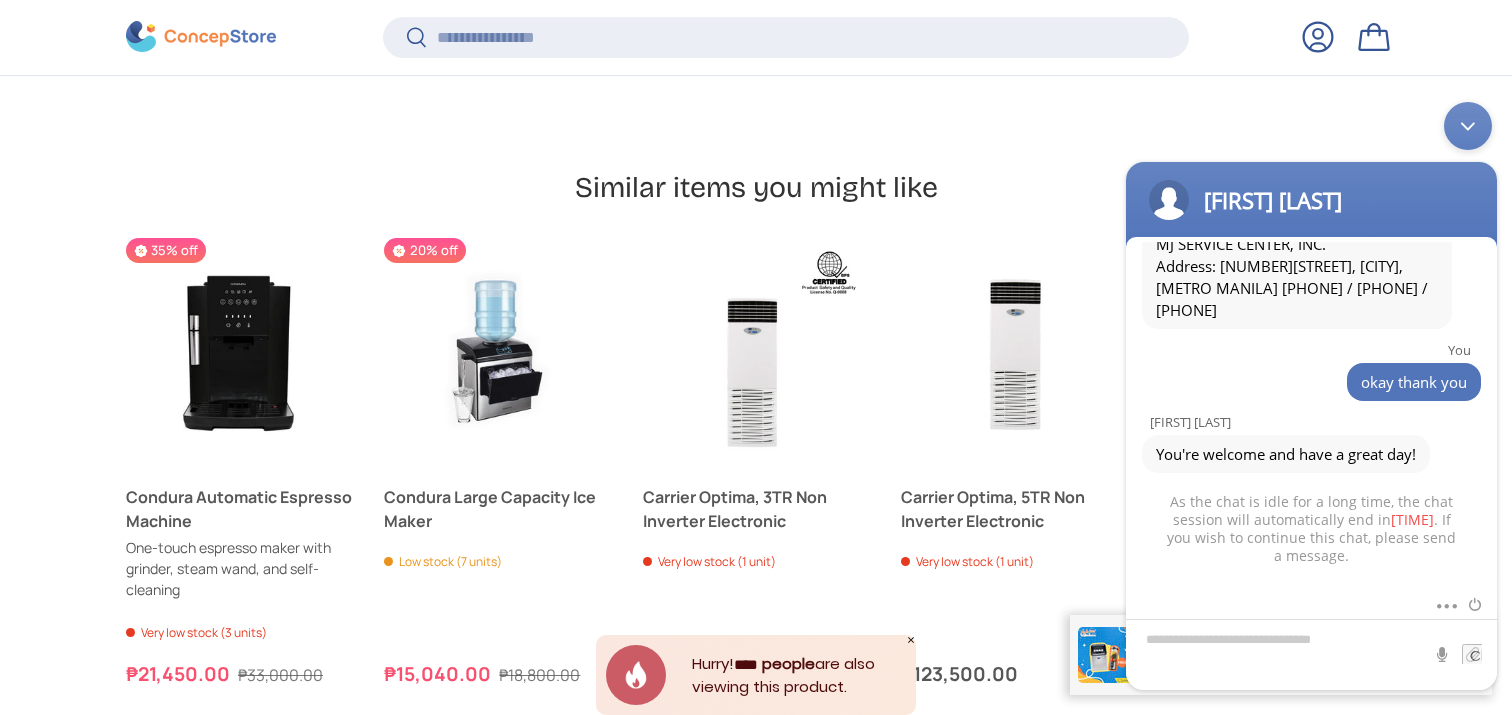 click at bounding box center (1468, 126) 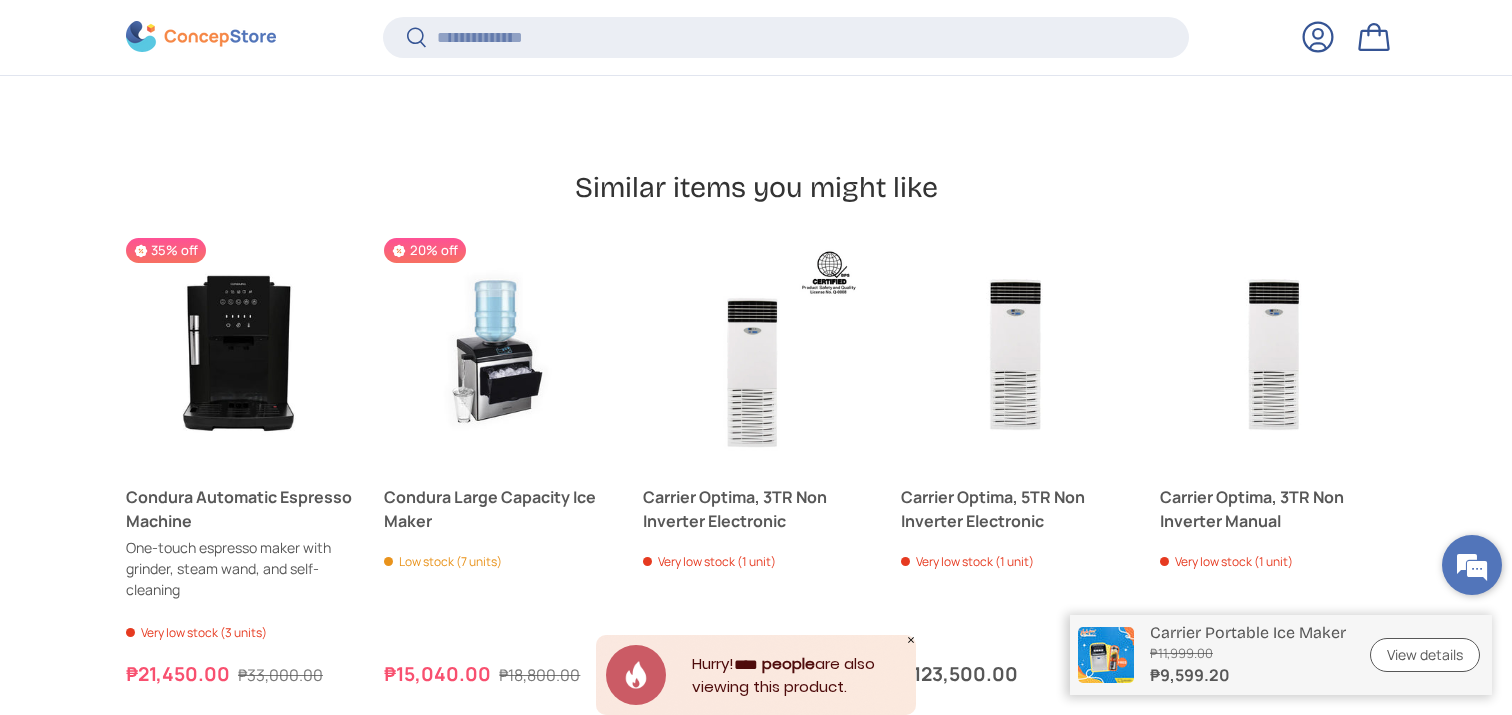 click at bounding box center (1472, 565) 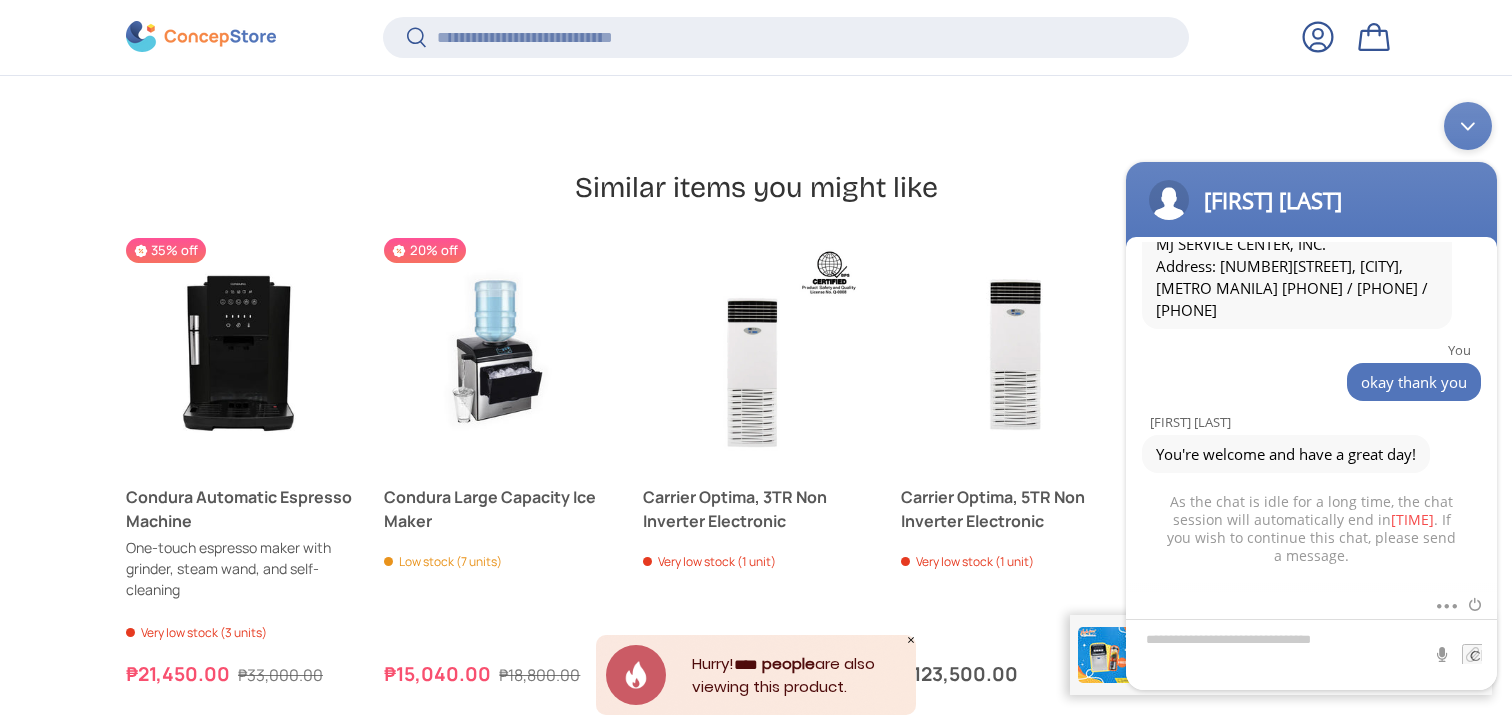 click at bounding box center [1468, 126] 